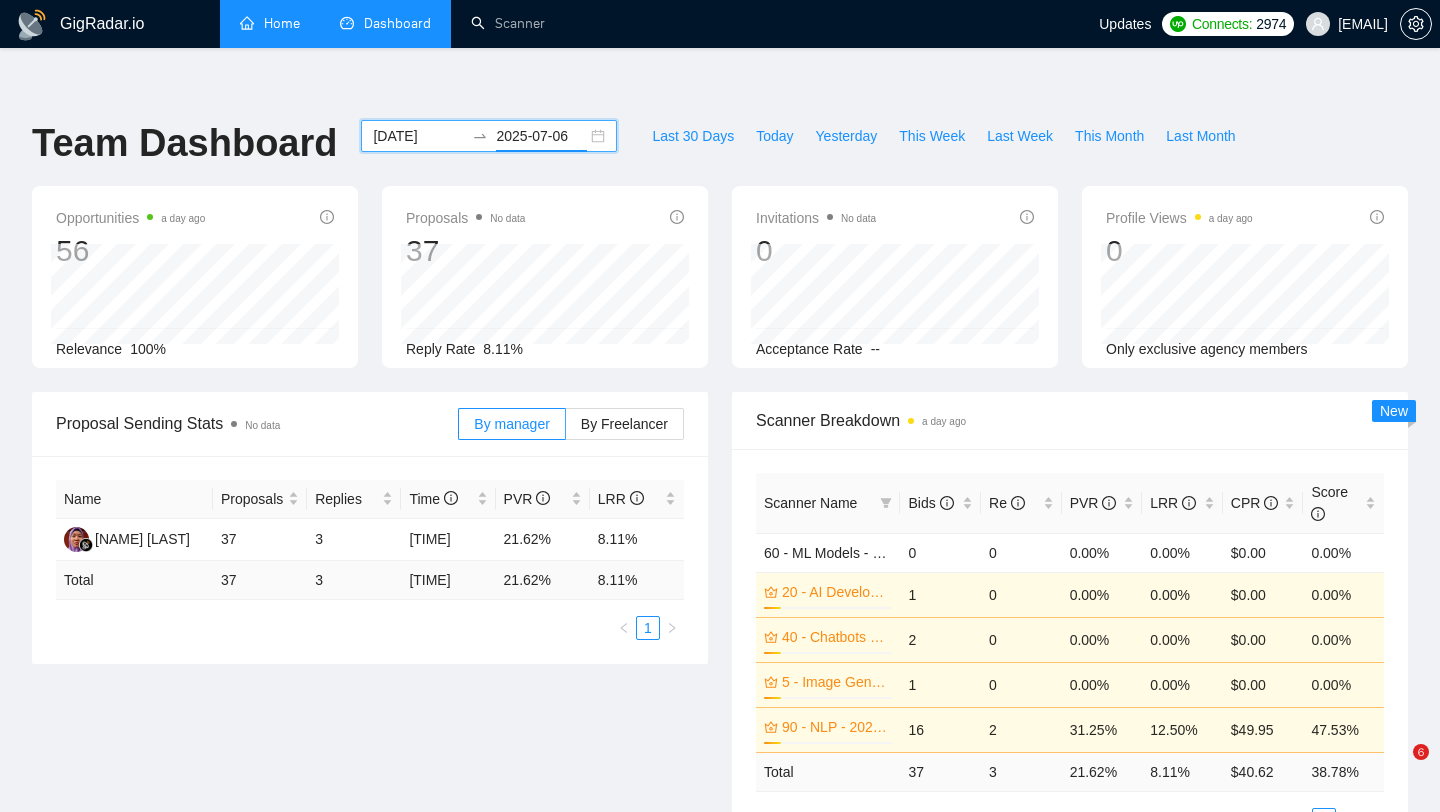 scroll, scrollTop: 0, scrollLeft: 0, axis: both 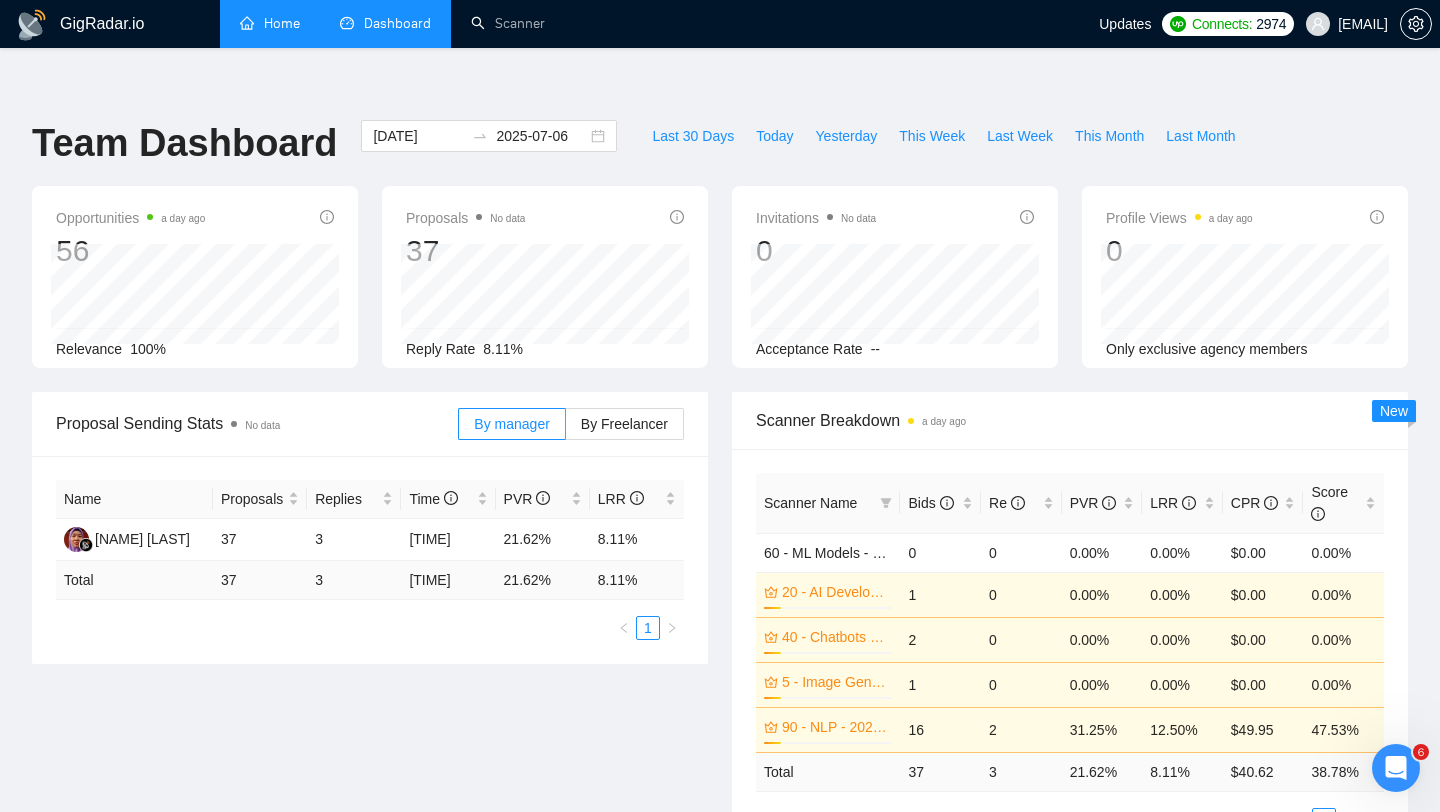click on "Home" at bounding box center [270, 23] 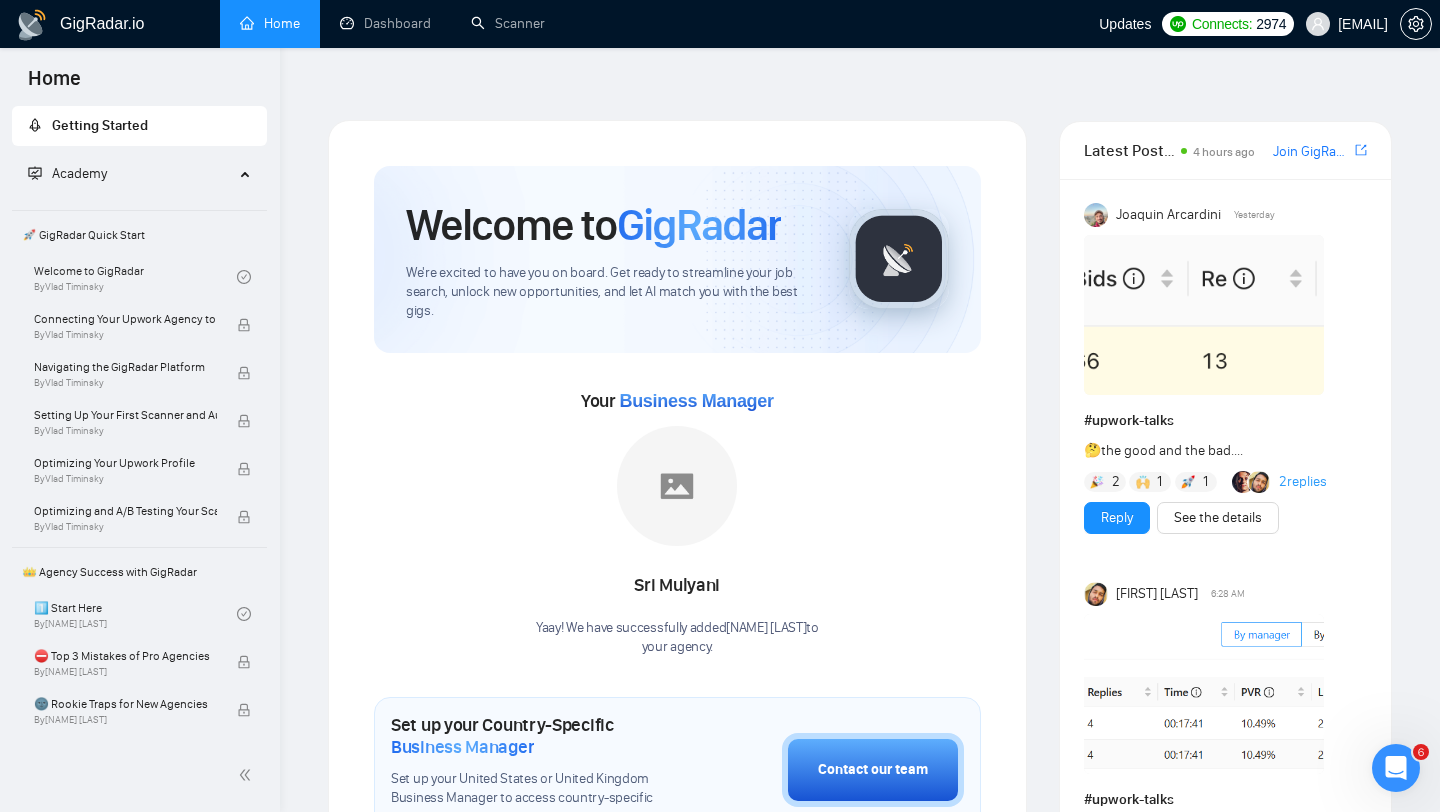 click on "Home" at bounding box center [54, 85] 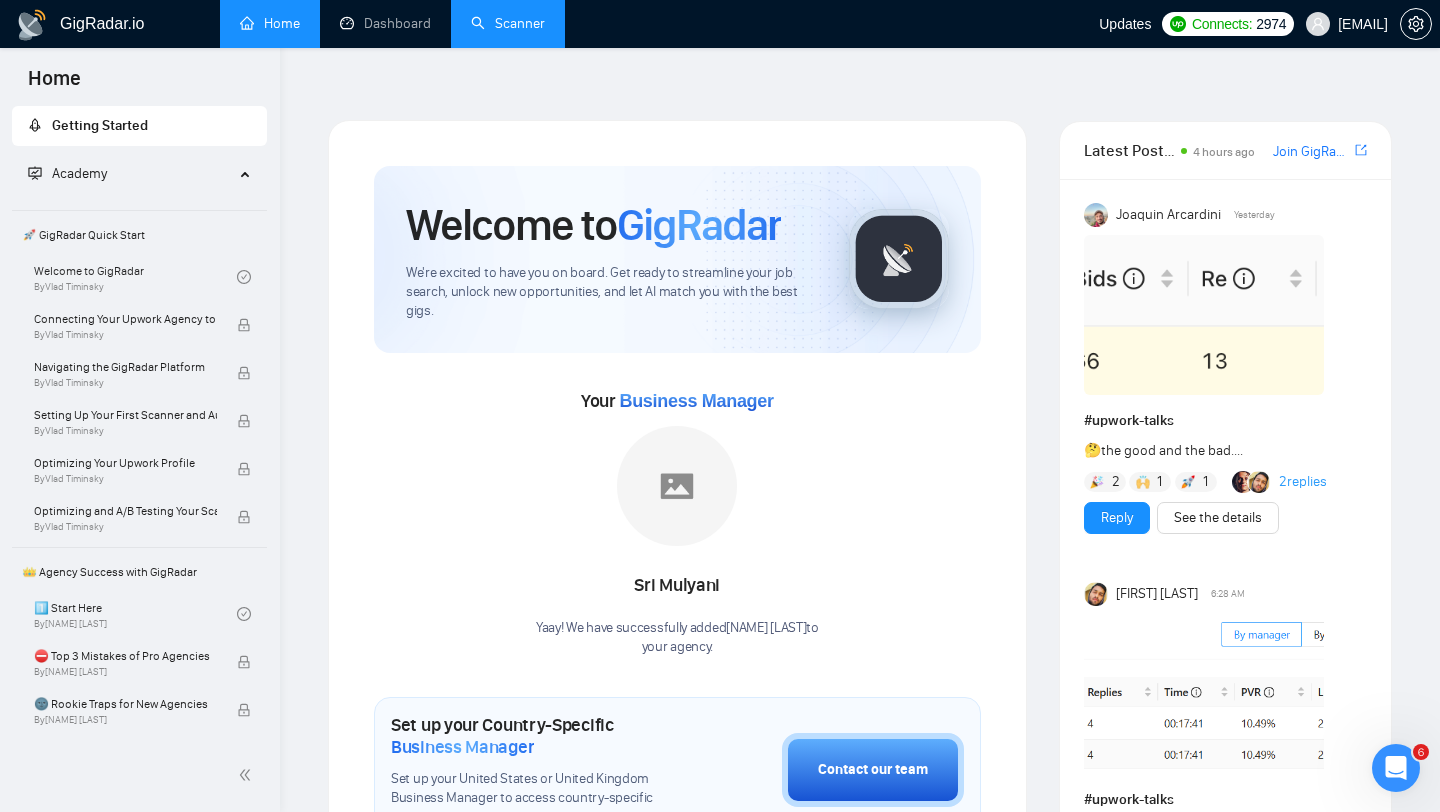 click on "Scanner" at bounding box center (508, 23) 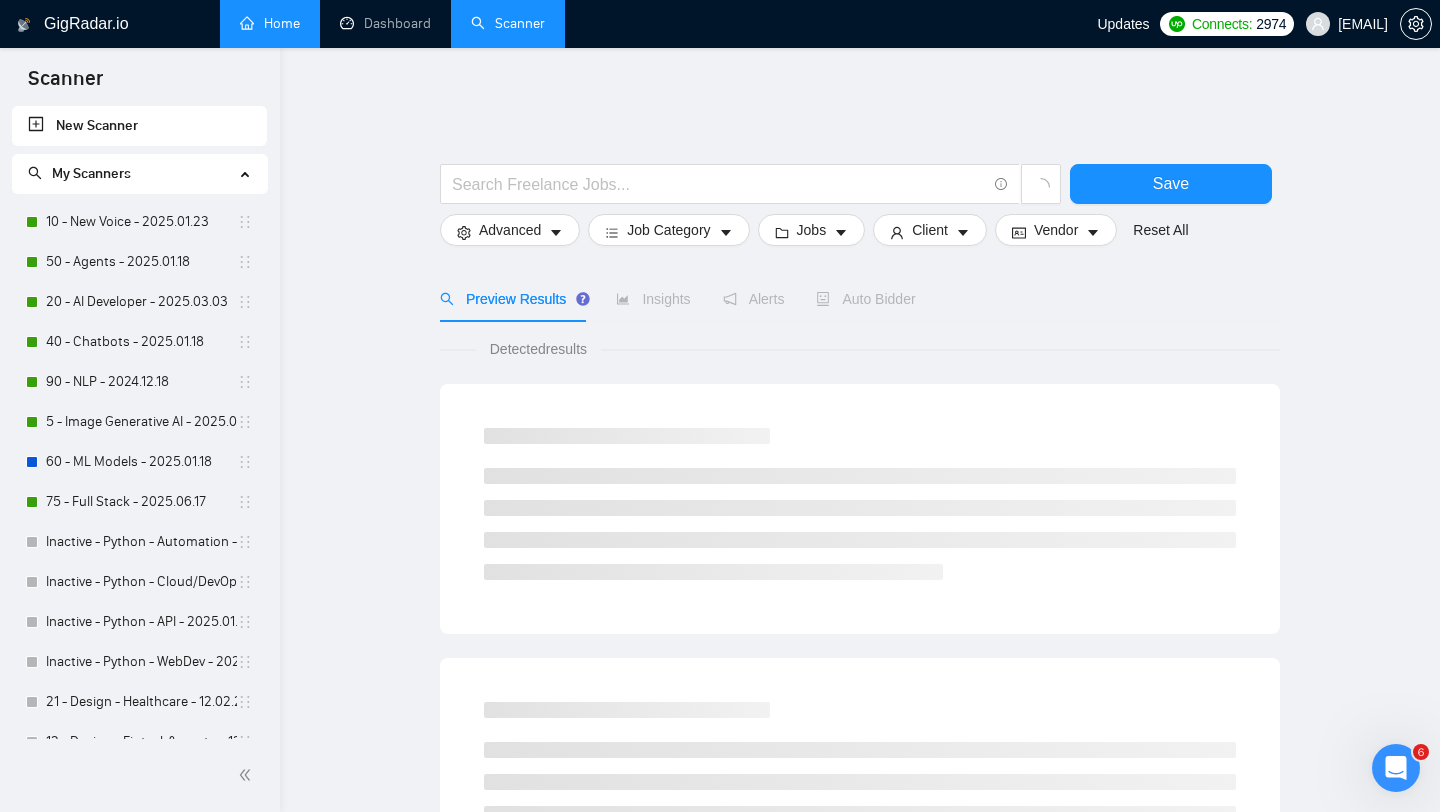 click on "My Scanners" at bounding box center (91, 173) 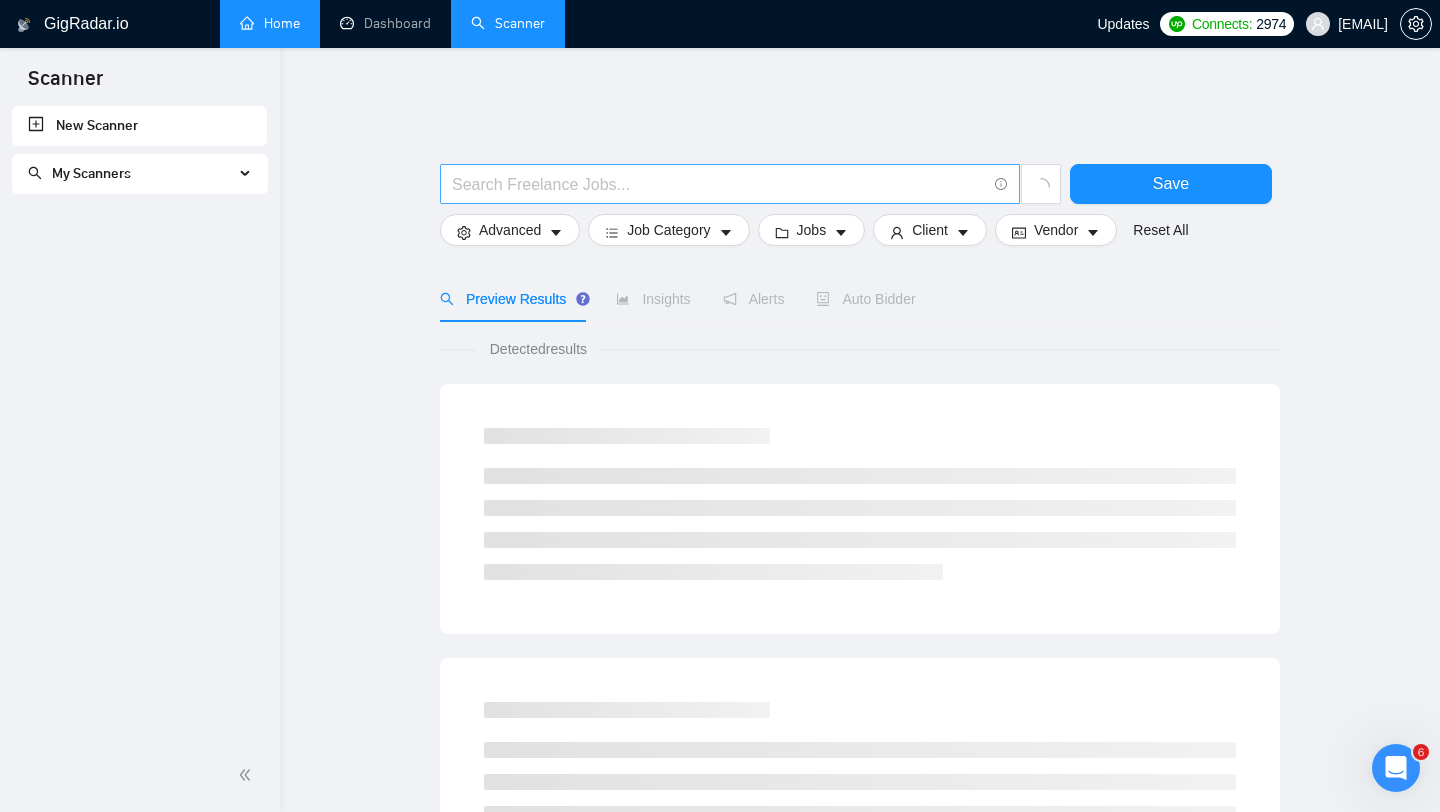 click at bounding box center [730, 184] 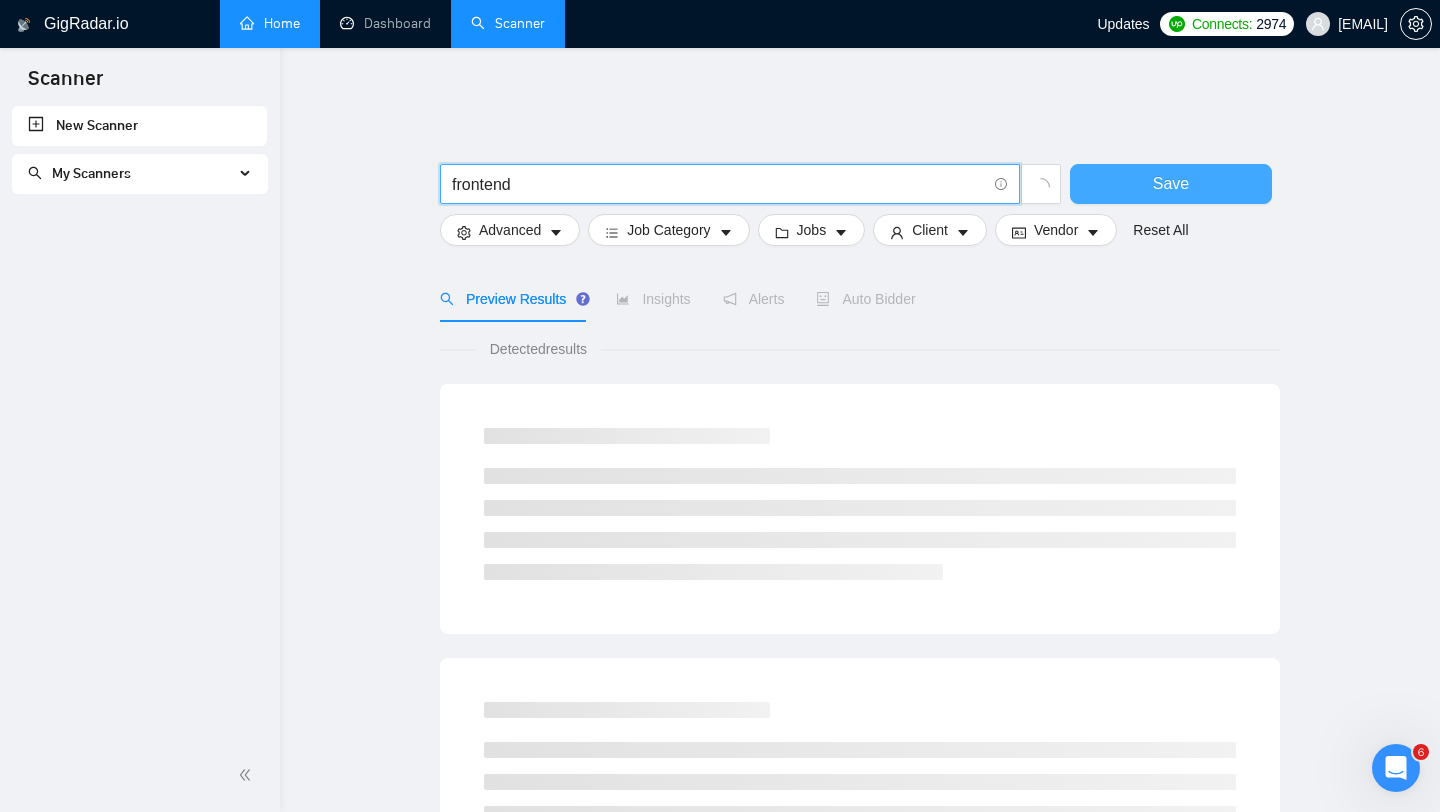 type on "frontend" 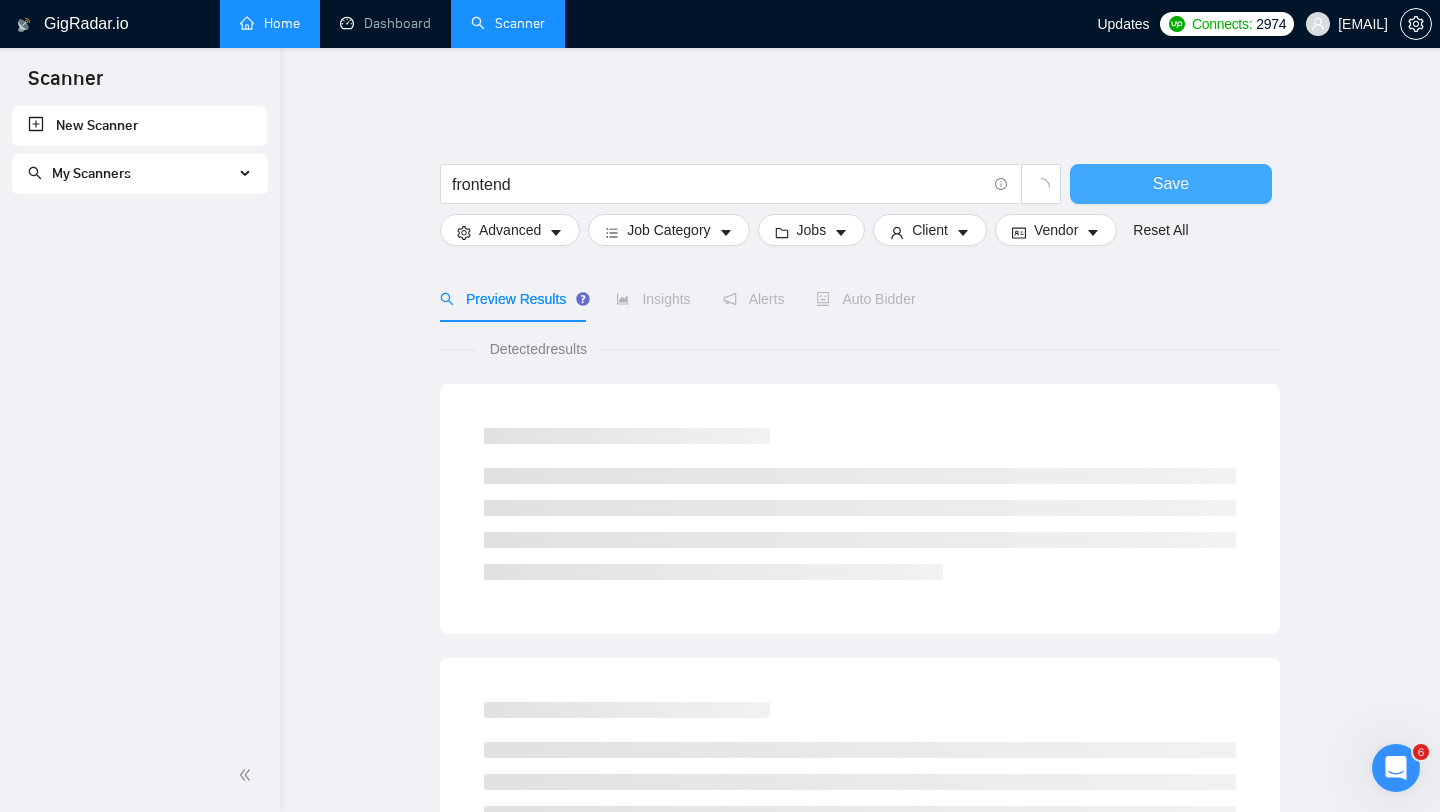 click on "Save" at bounding box center [1171, 184] 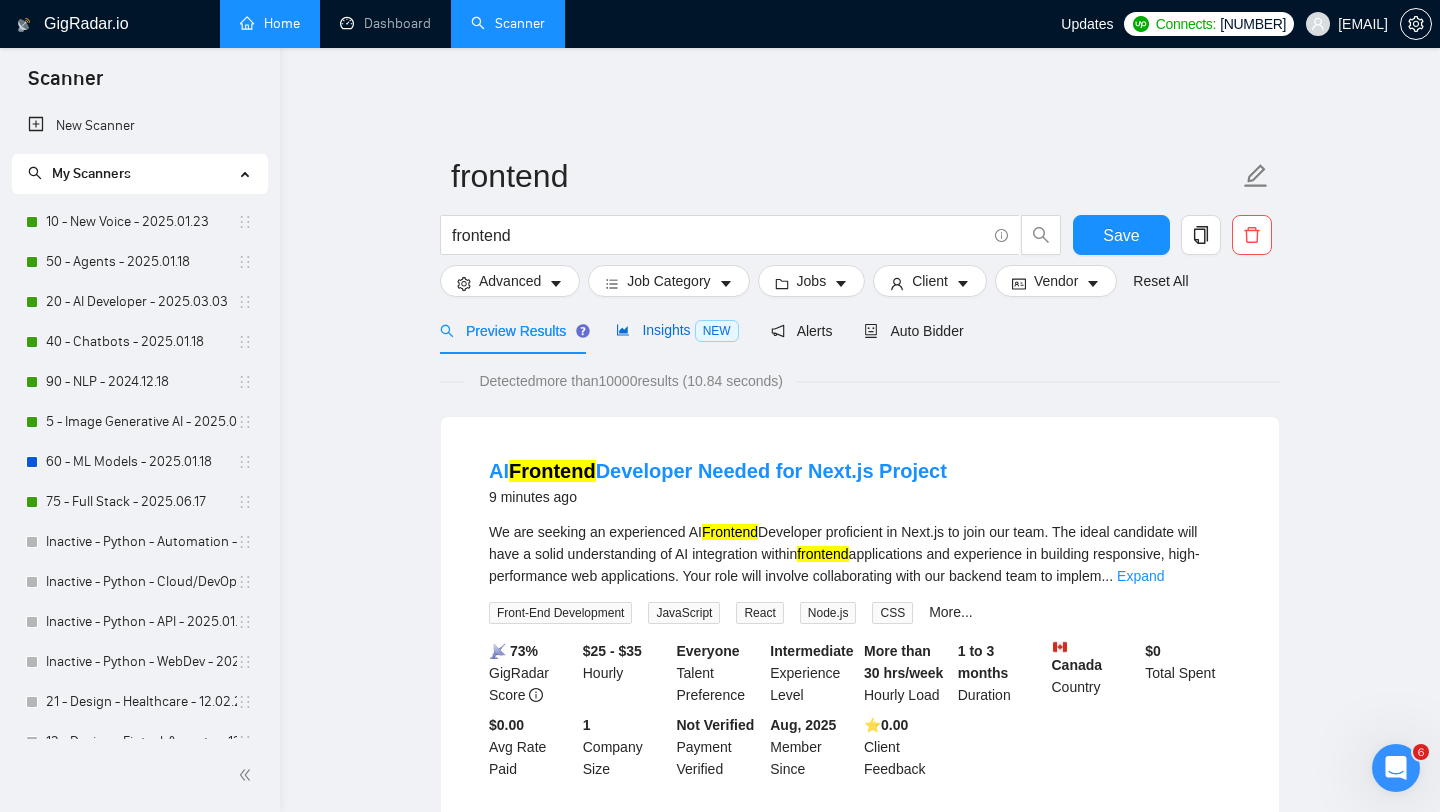 click on "Insights NEW" at bounding box center [677, 330] 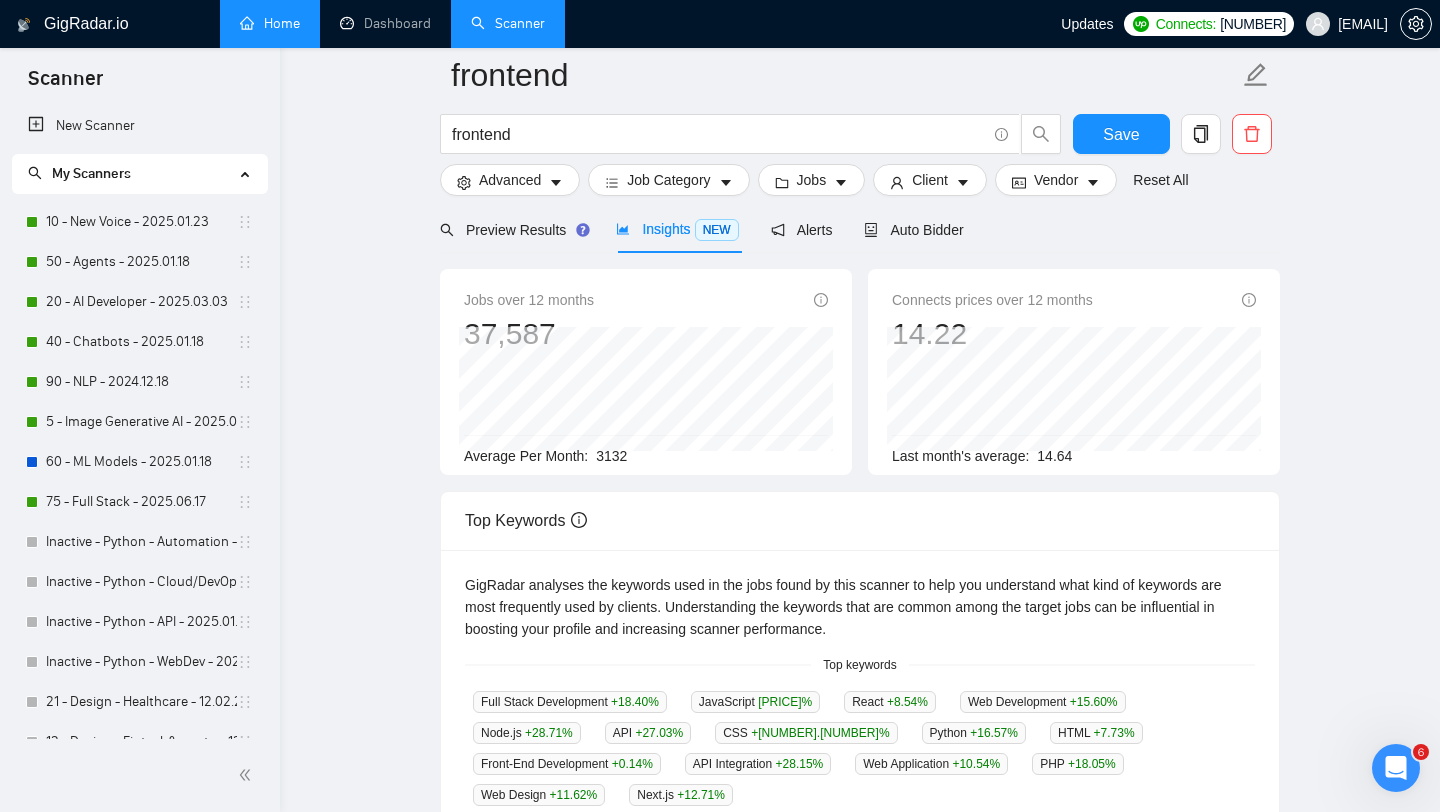 scroll, scrollTop: 0, scrollLeft: 0, axis: both 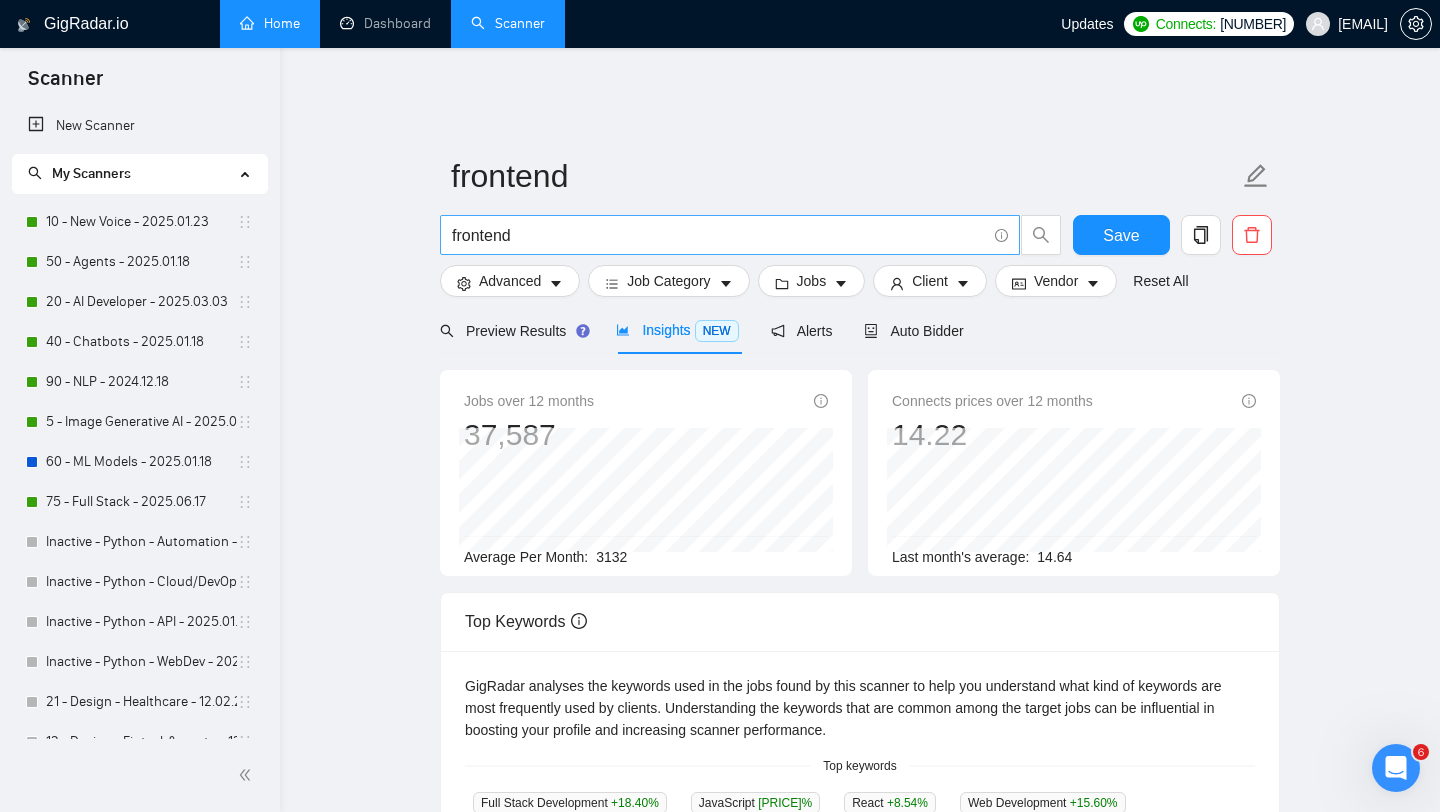 click on "frontend" at bounding box center (719, 235) 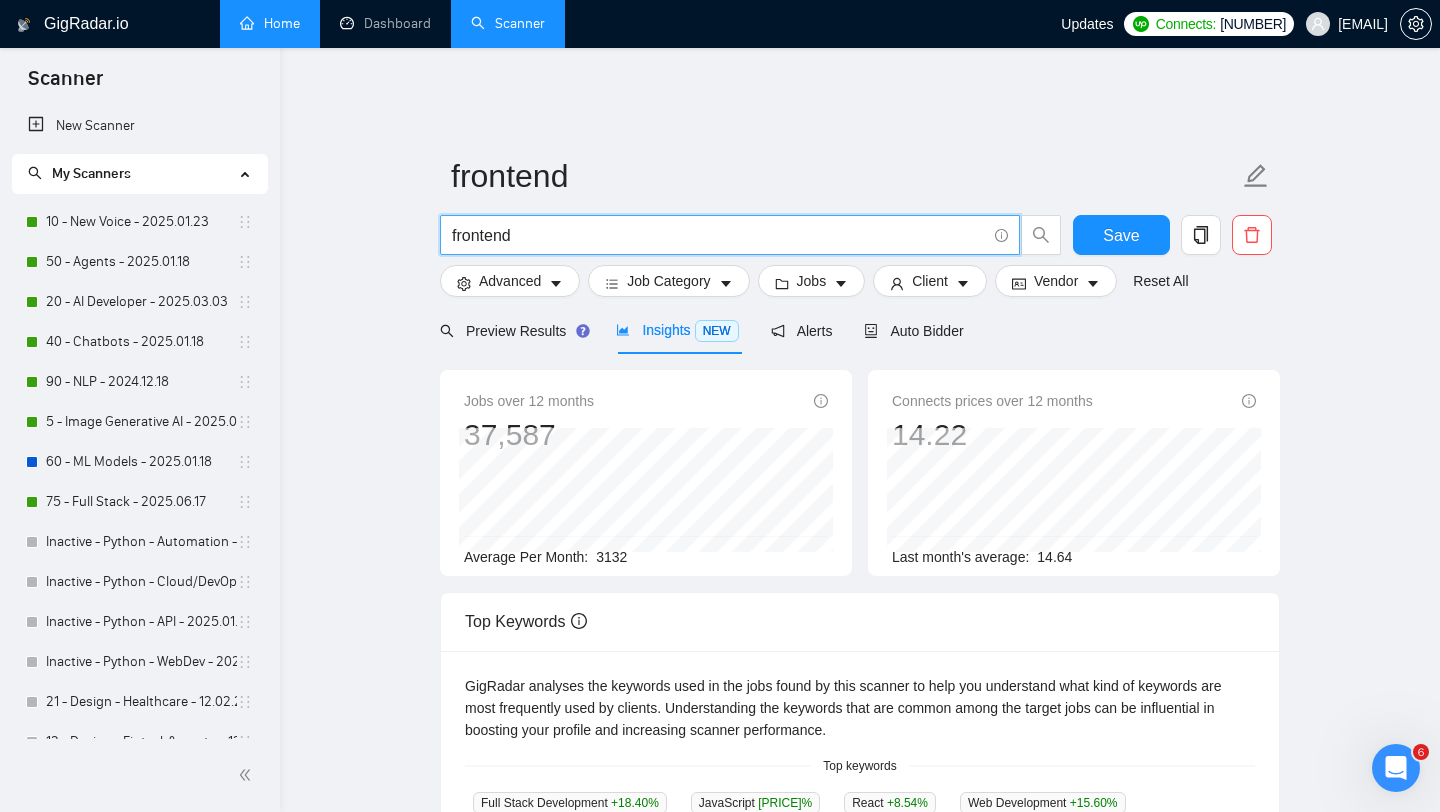 click on "frontend" at bounding box center (719, 235) 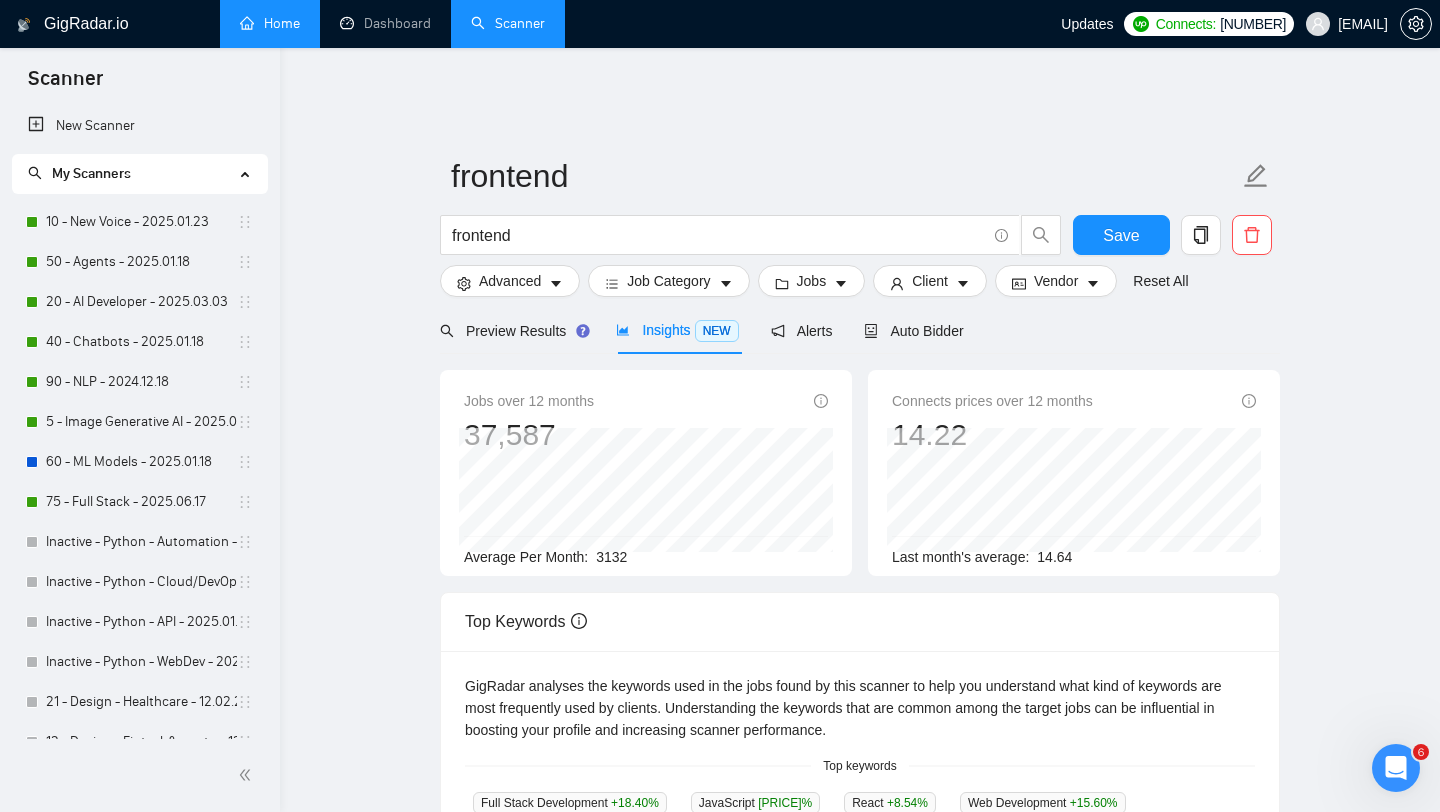 click on "Insights NEW" at bounding box center (677, 330) 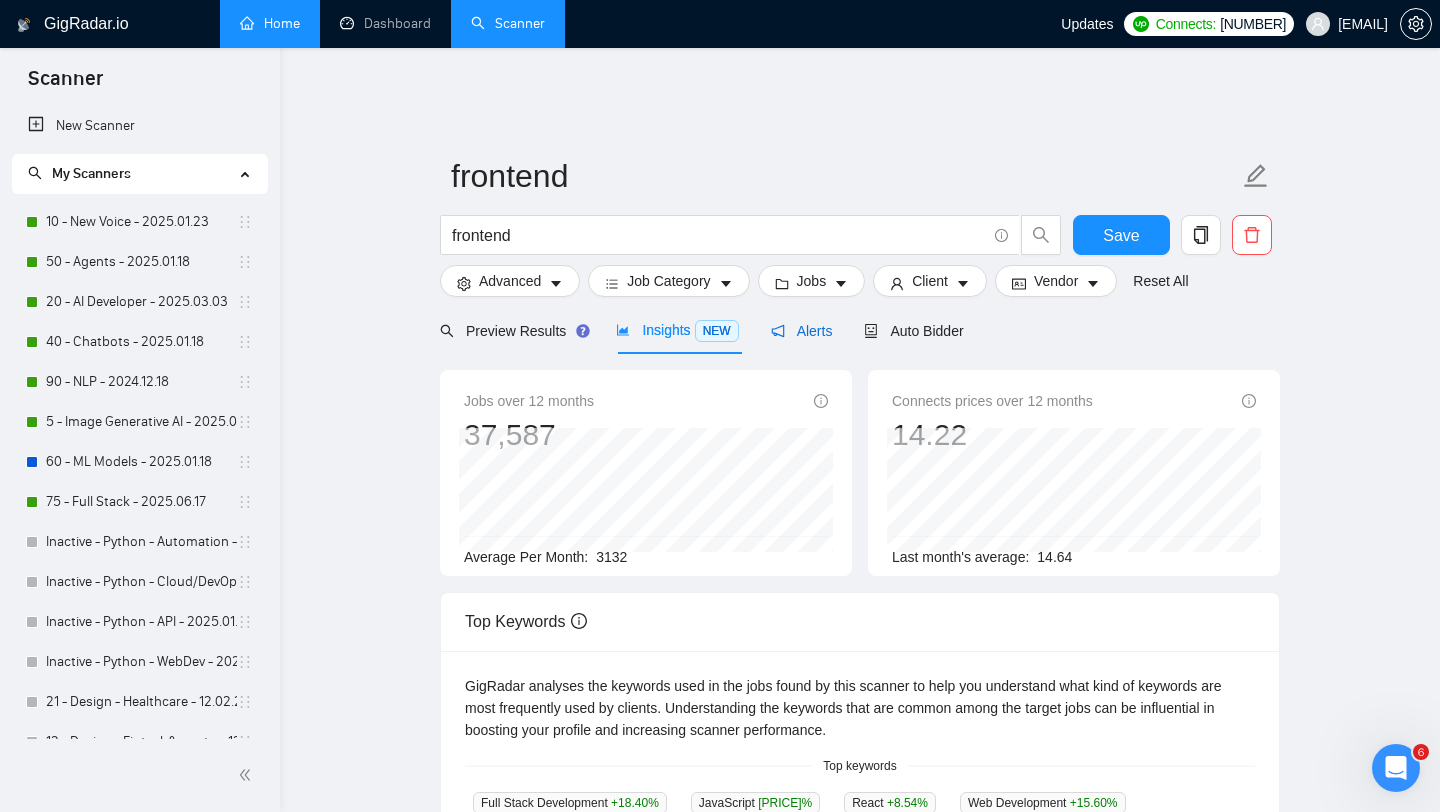 click on "Alerts" at bounding box center (802, 331) 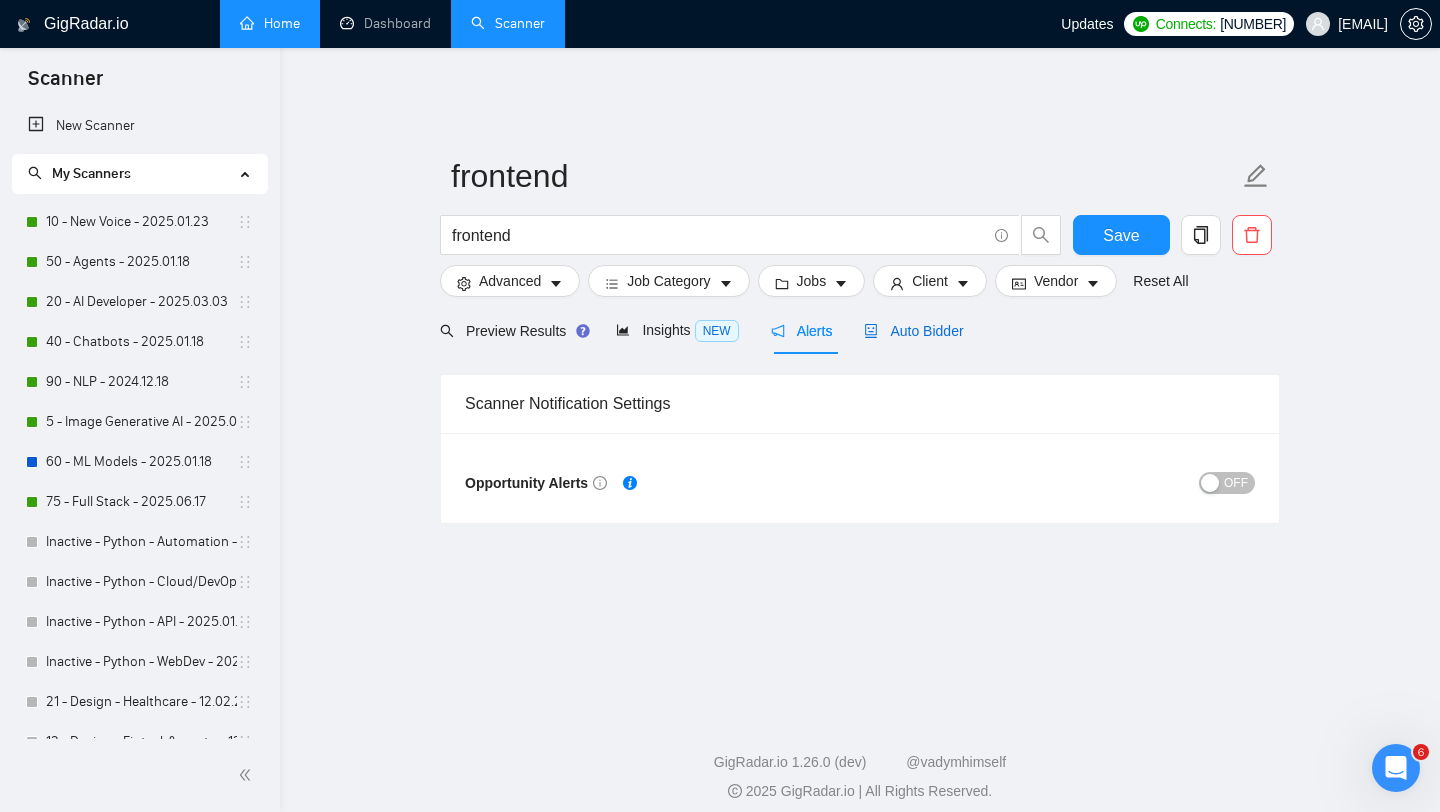 click on "Auto Bidder" at bounding box center (913, 331) 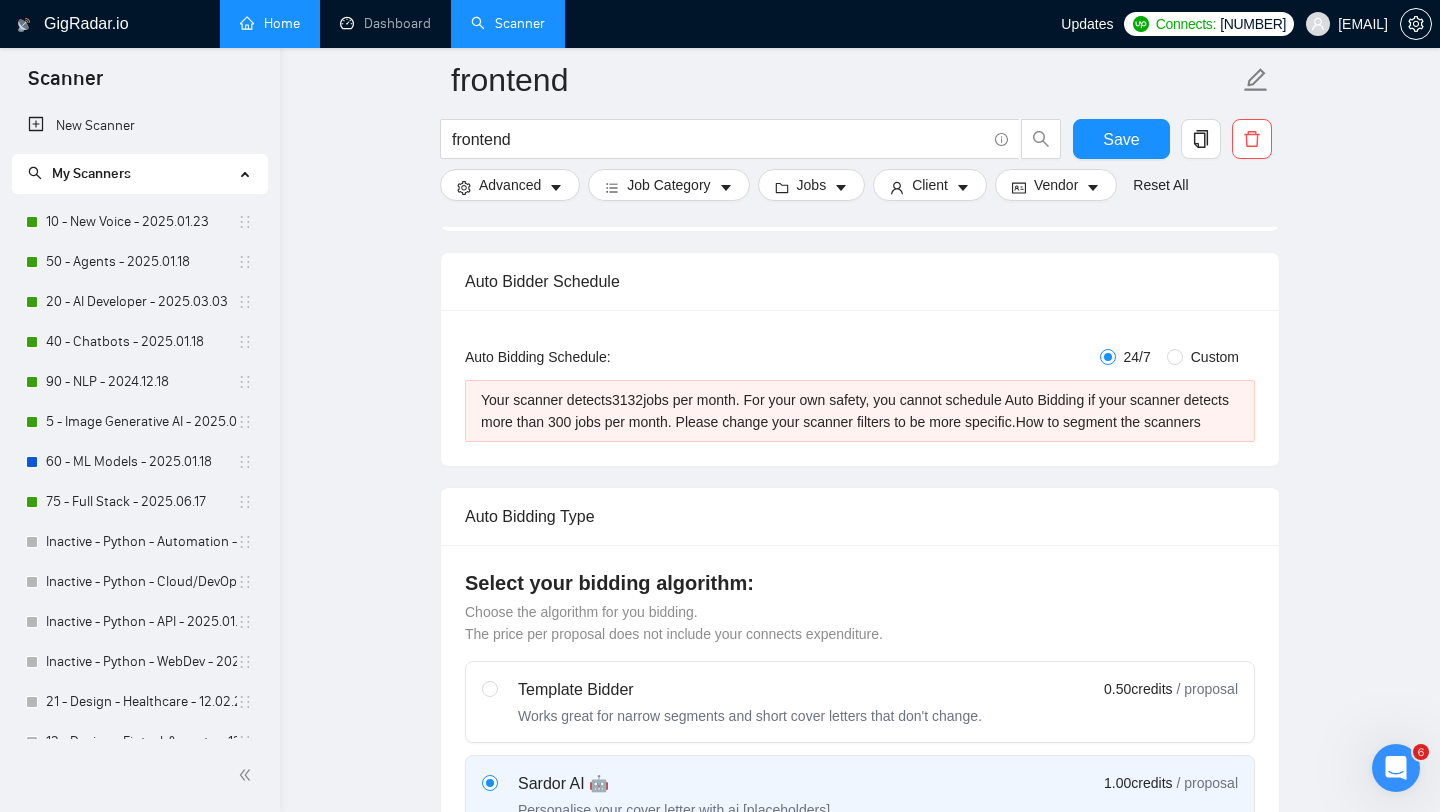 scroll, scrollTop: 299, scrollLeft: 0, axis: vertical 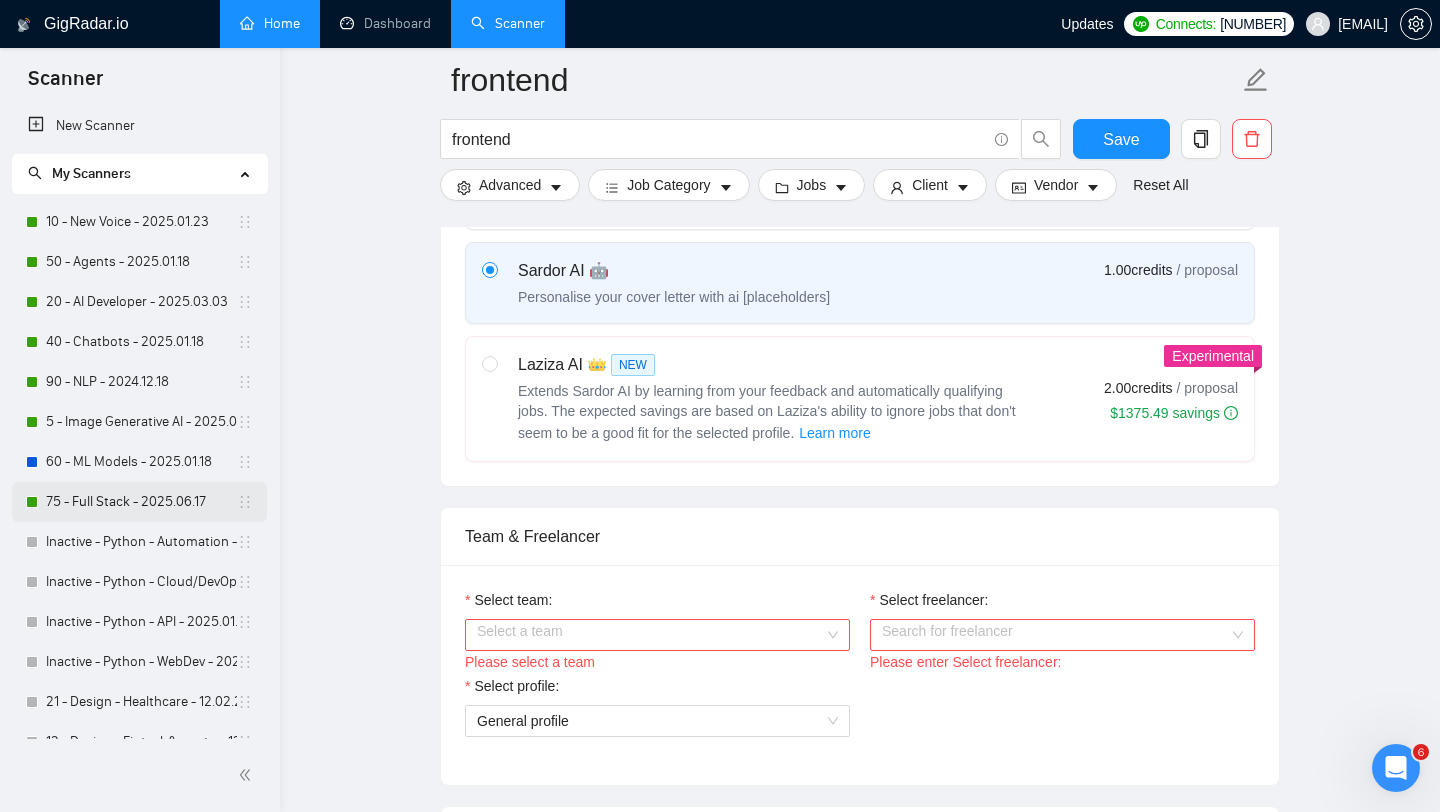 click on "75 - Full Stack - 2025.06.17" at bounding box center [141, 502] 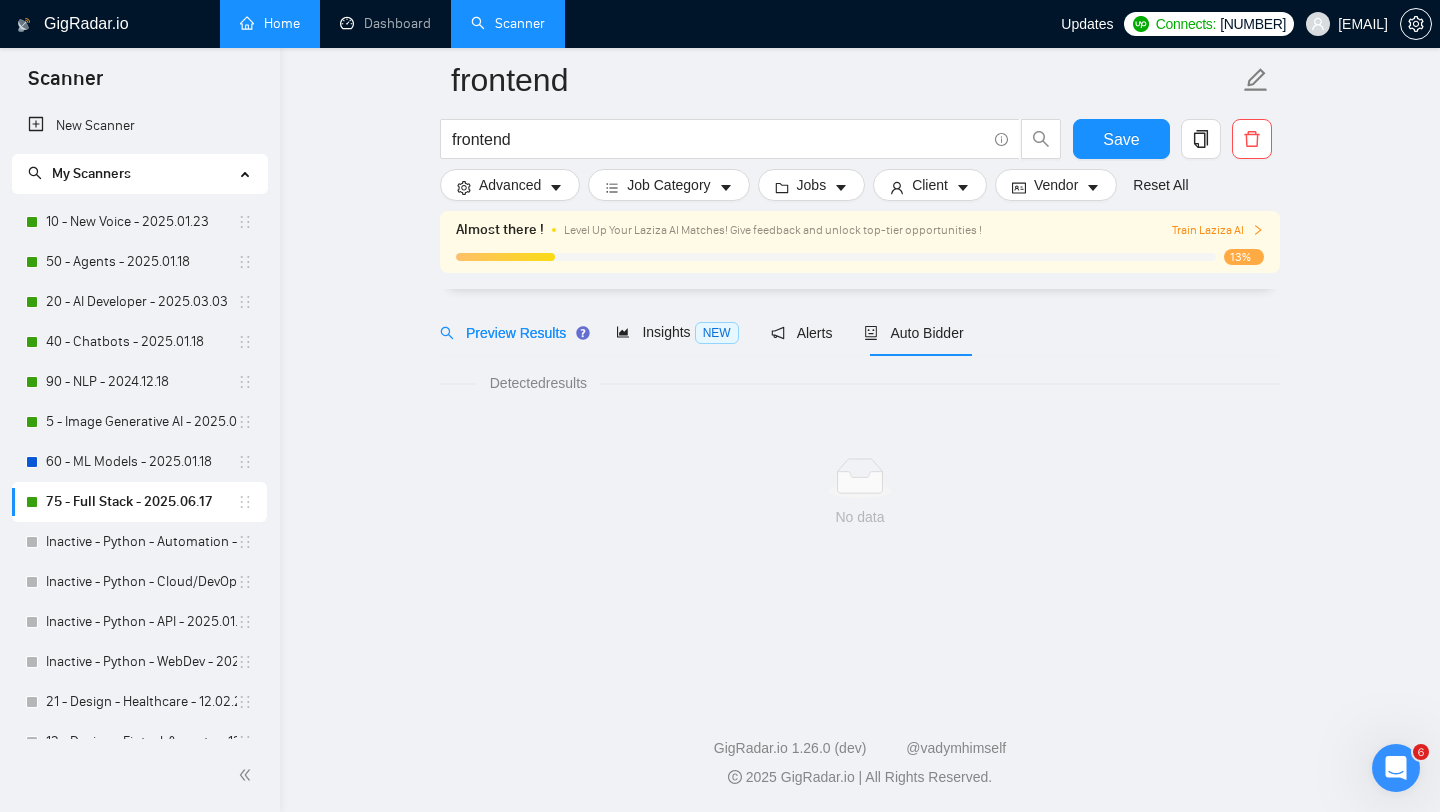 scroll, scrollTop: 0, scrollLeft: 0, axis: both 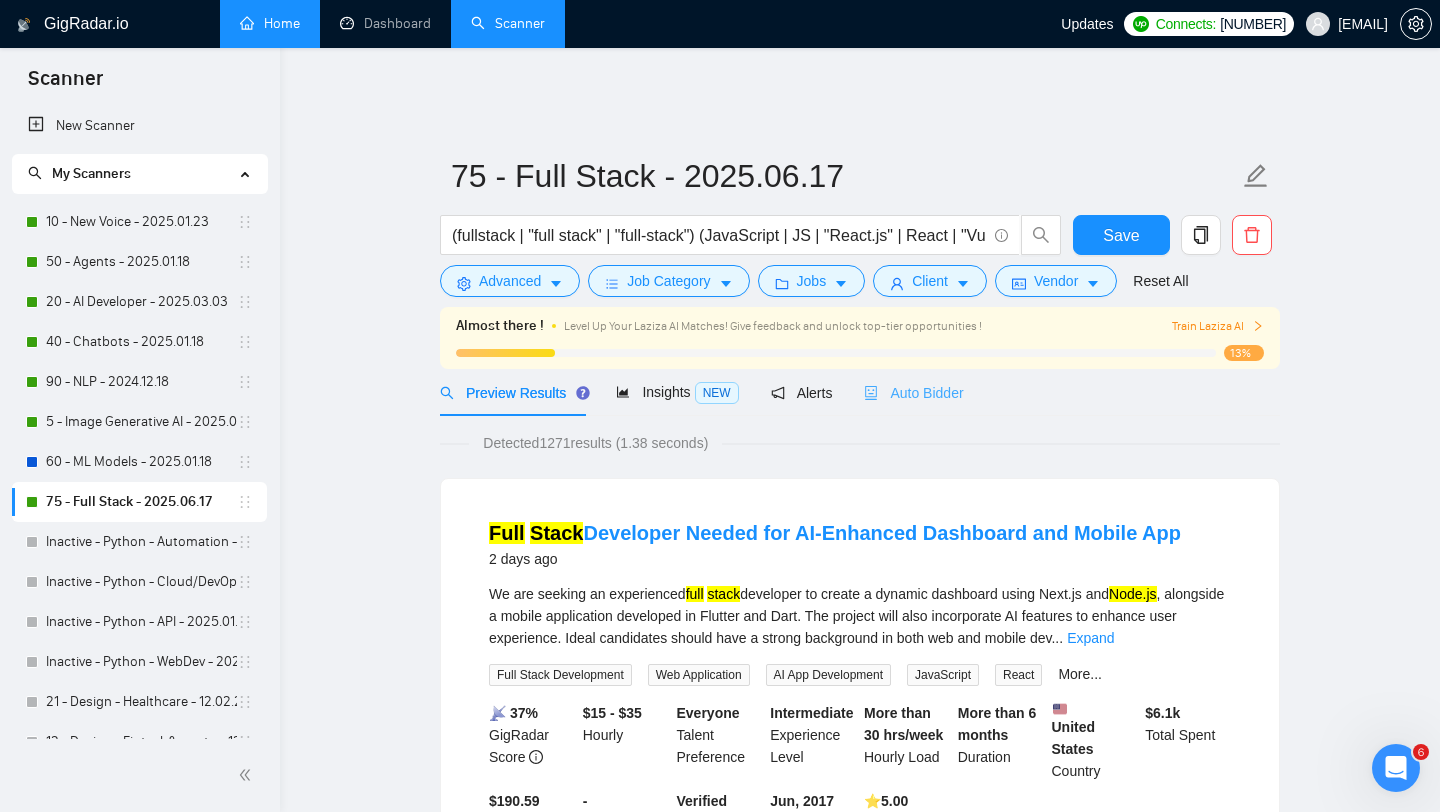 click on "Auto Bidder" at bounding box center [913, 392] 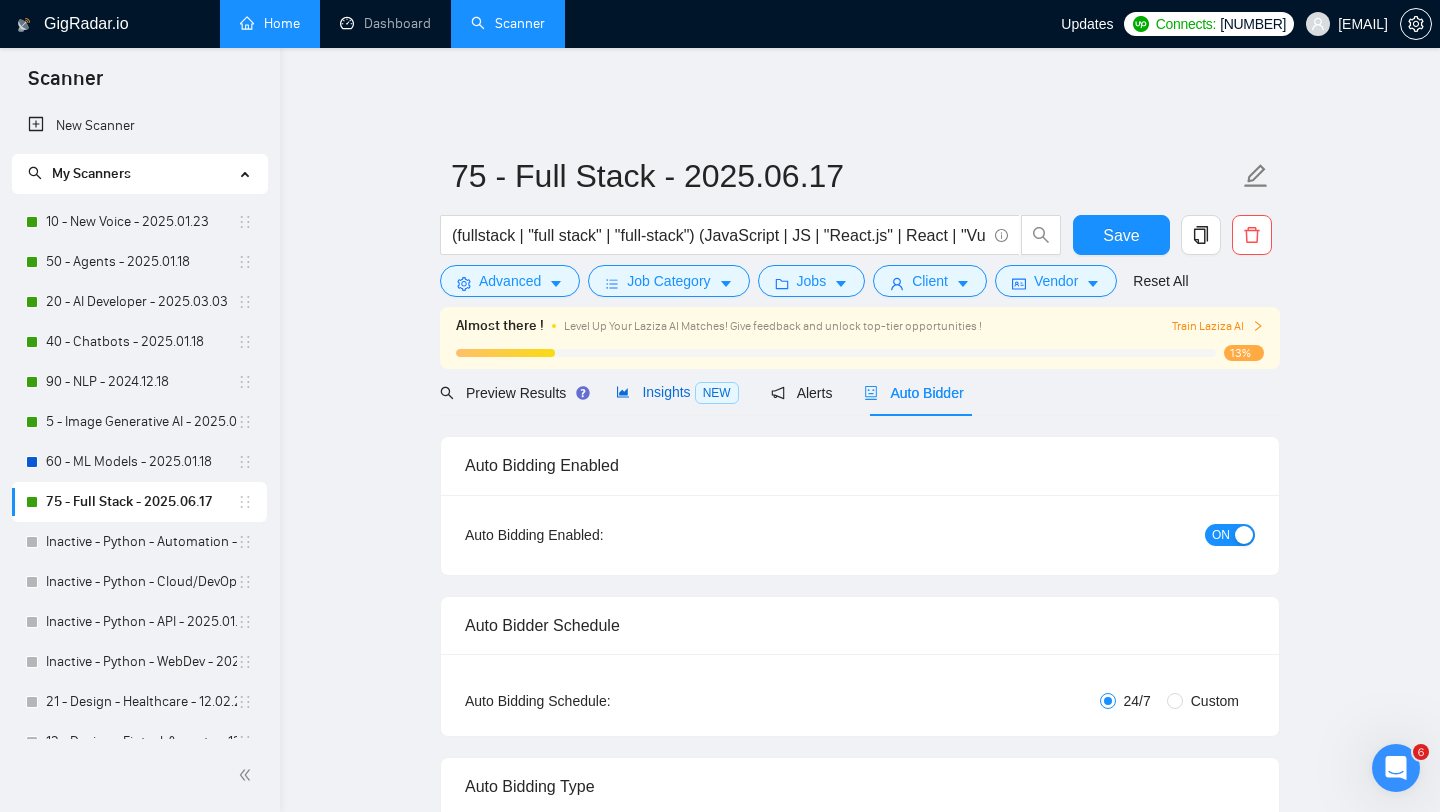 click on "Insights NEW" at bounding box center [677, 392] 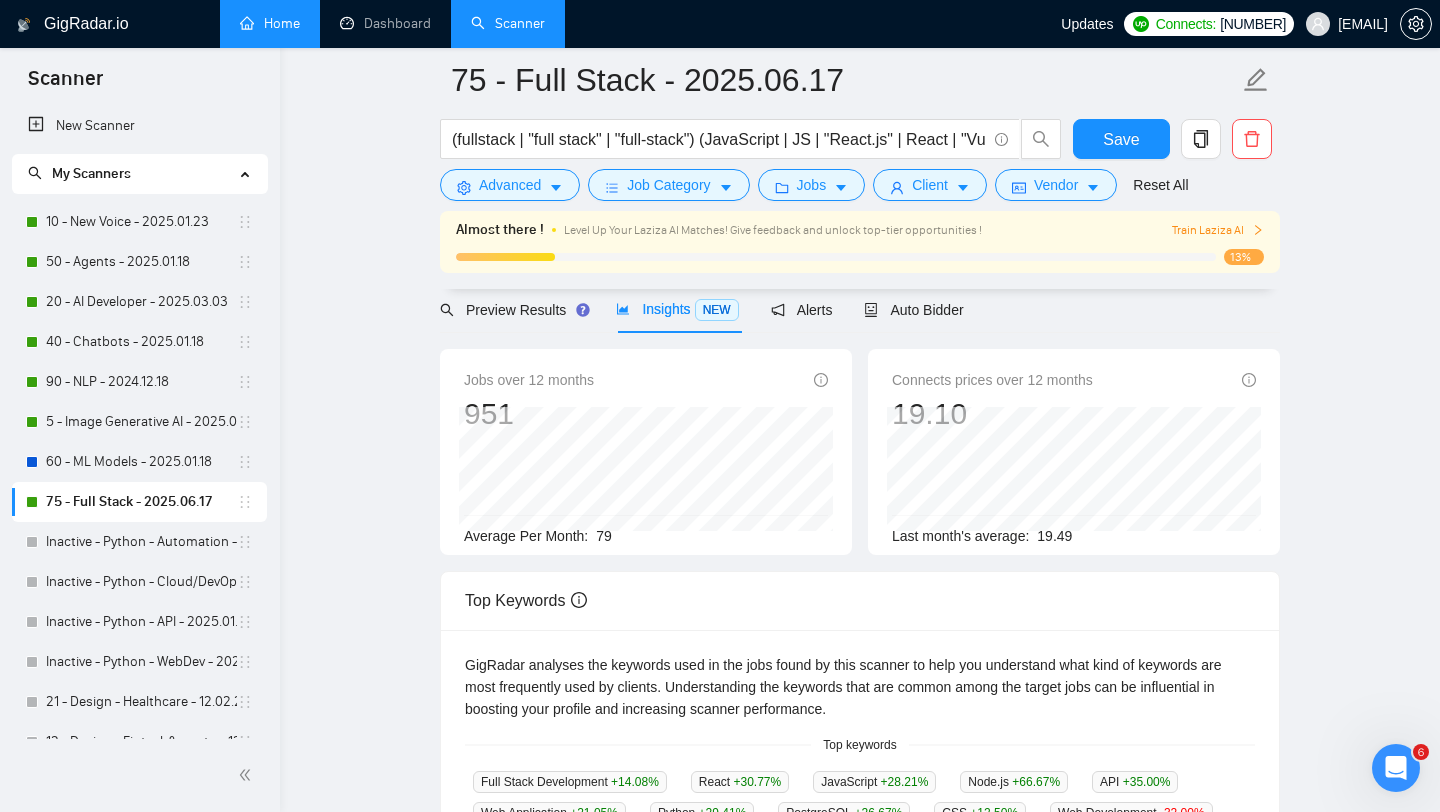 scroll, scrollTop: 0, scrollLeft: 0, axis: both 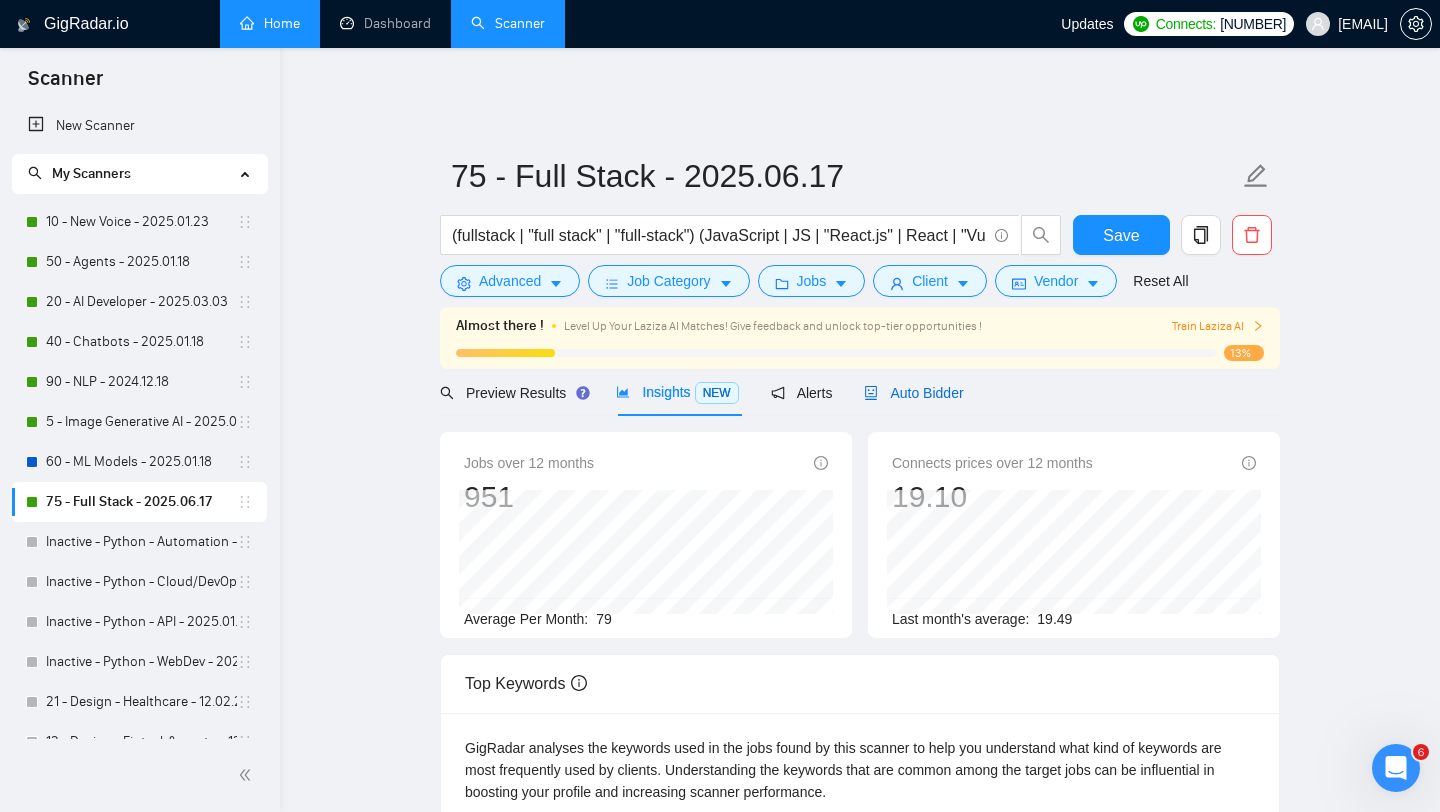 click on "Auto Bidder" at bounding box center (913, 393) 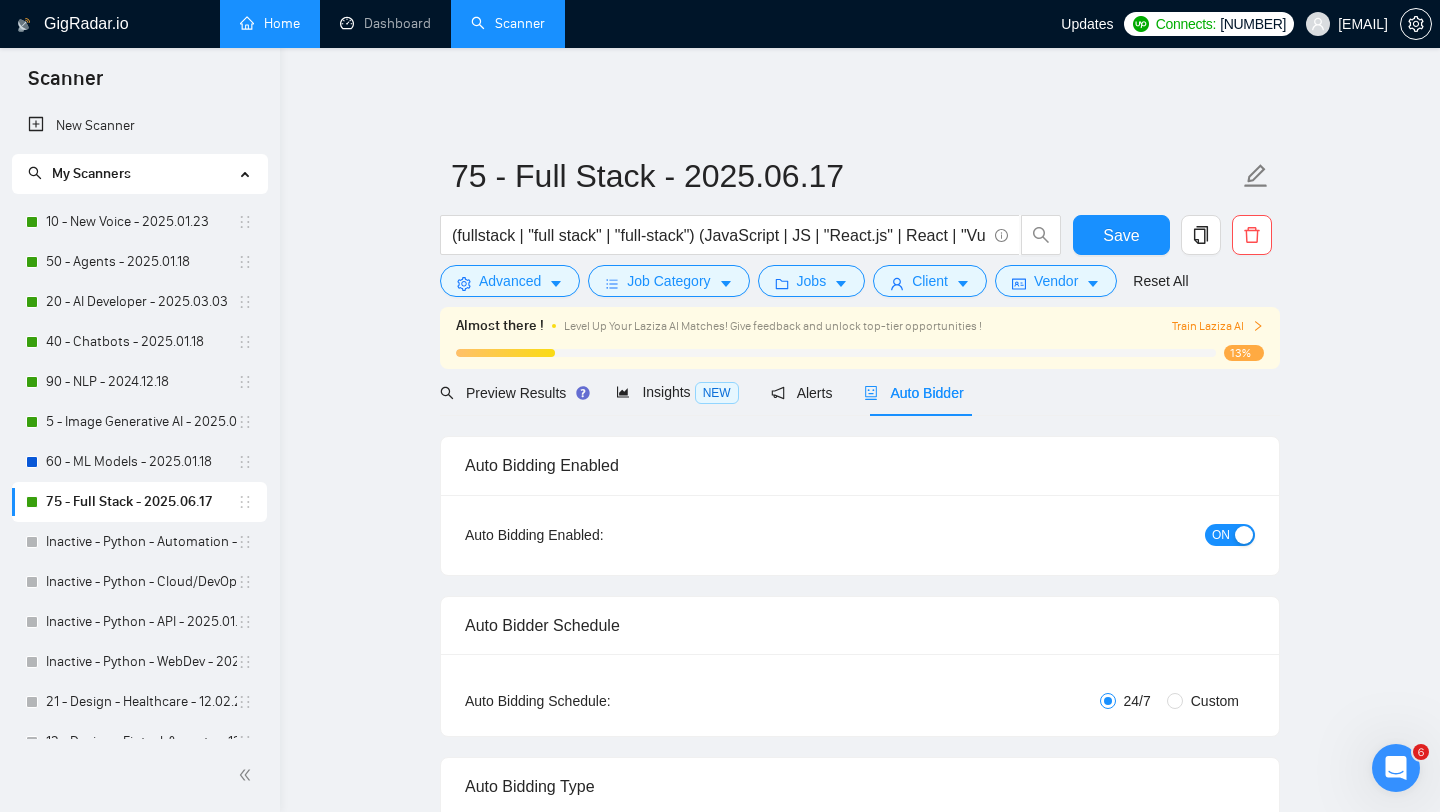 type 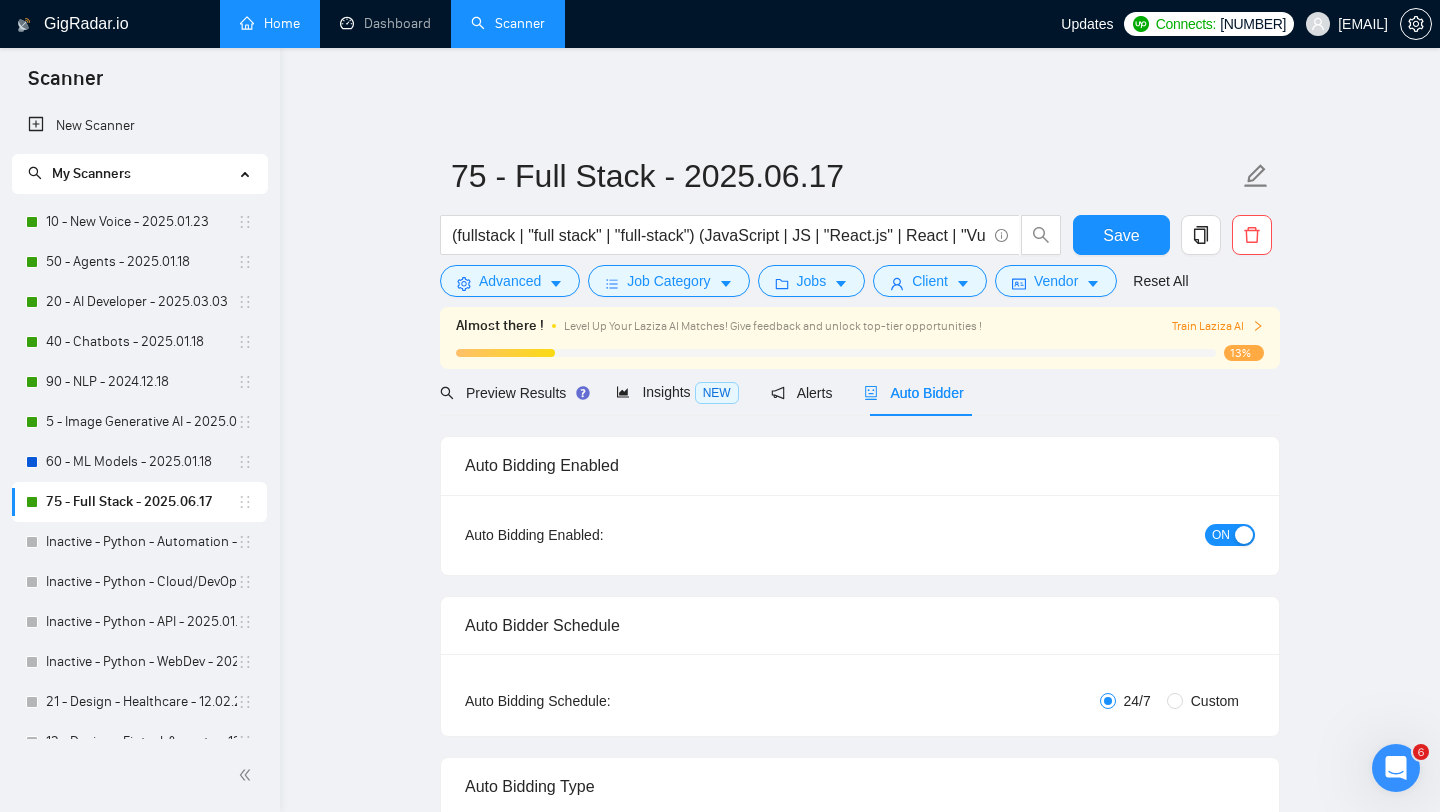 type 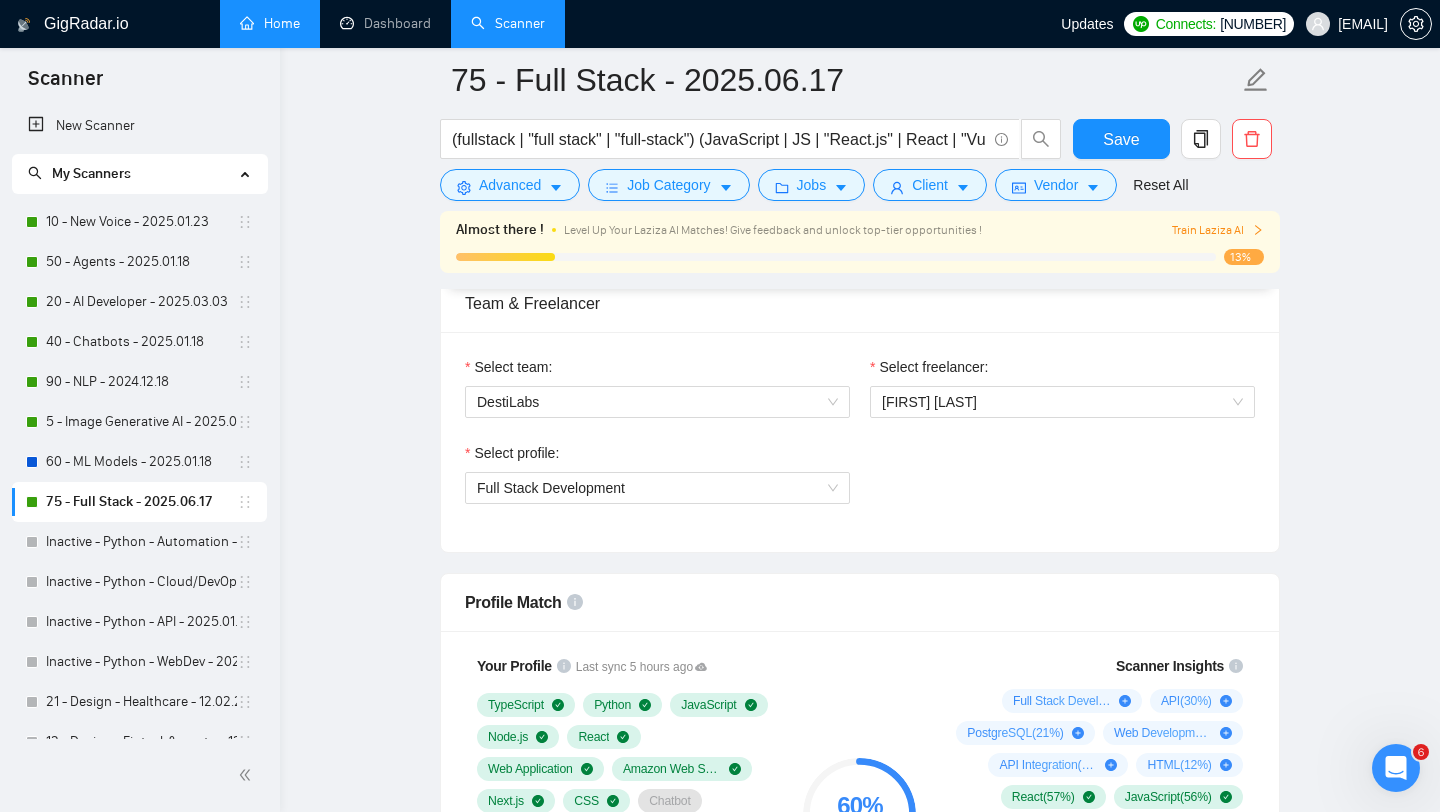 scroll, scrollTop: 1316, scrollLeft: 0, axis: vertical 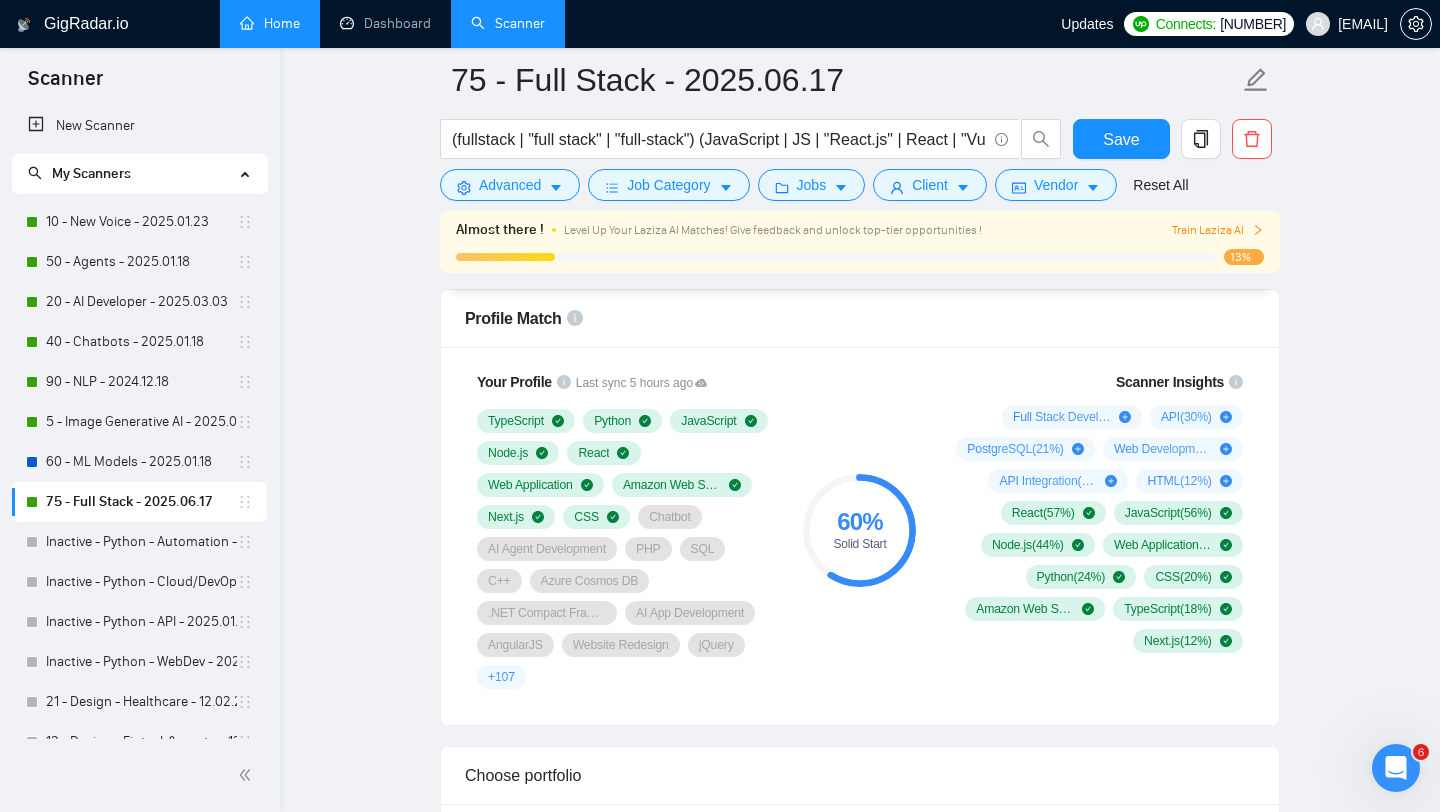 click on "60 % Solid Start" at bounding box center (860, 530) 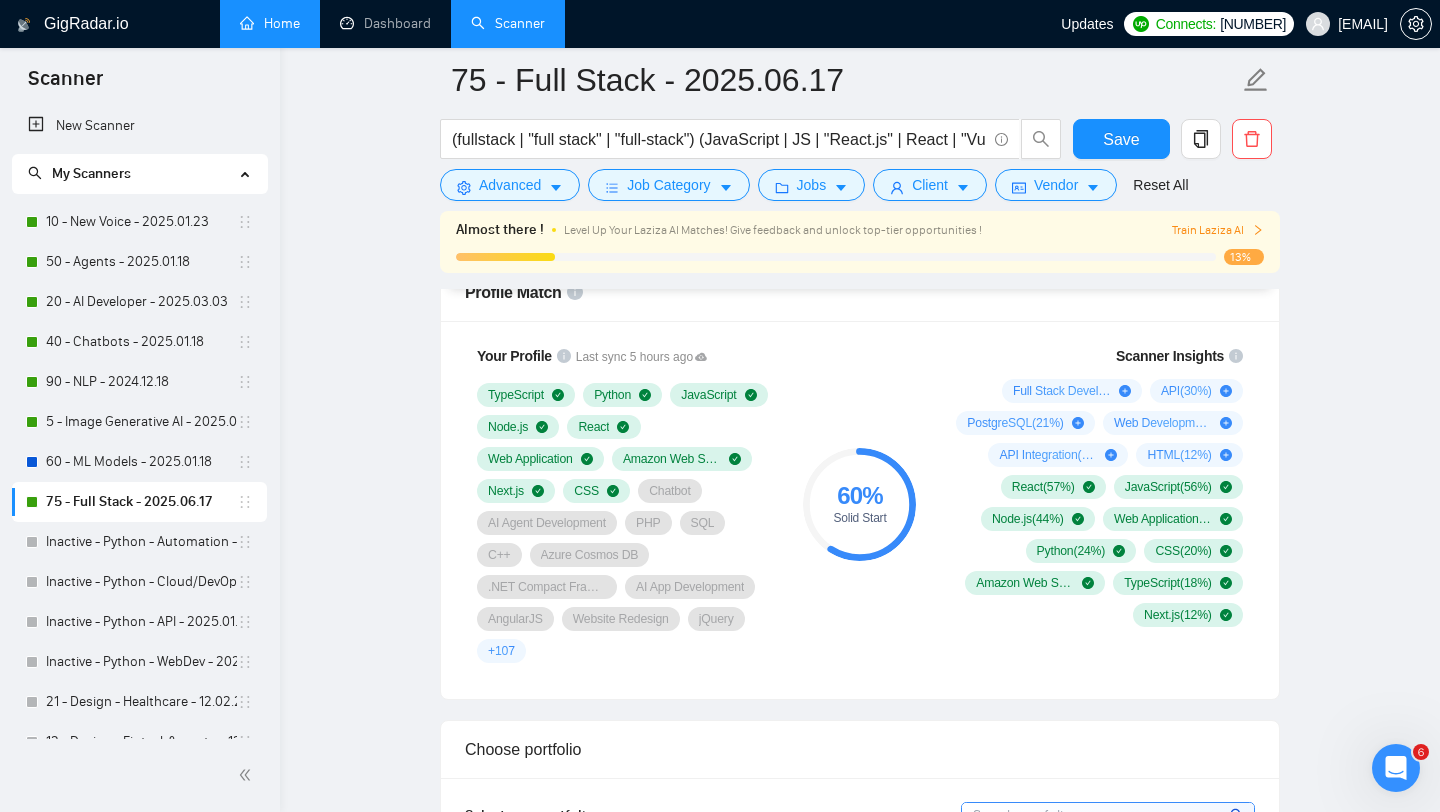 scroll, scrollTop: 1344, scrollLeft: 0, axis: vertical 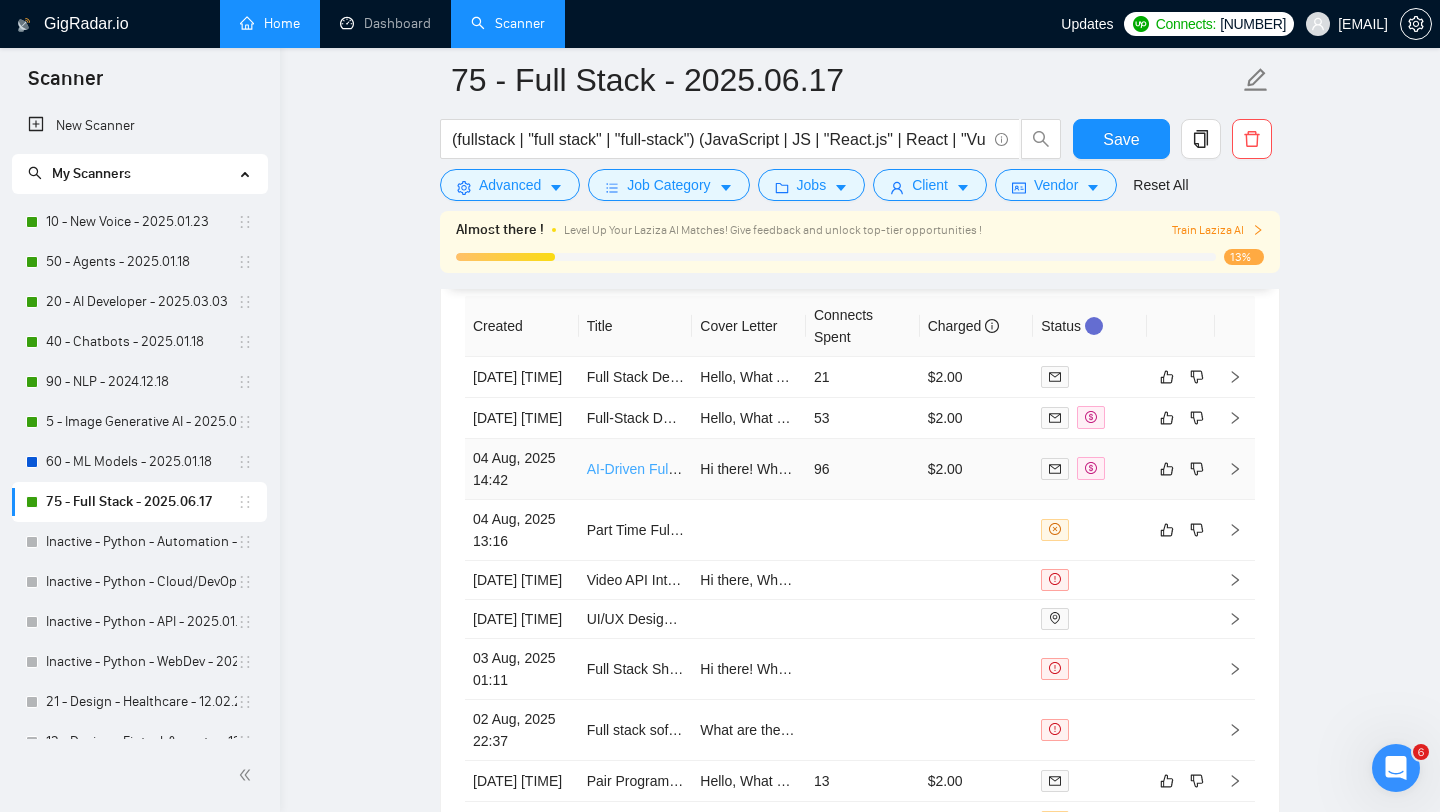 click on "AI-Driven Full Stack Developer/Architect – Next.js, React, Node.js (AWS)" at bounding box center [813, 469] 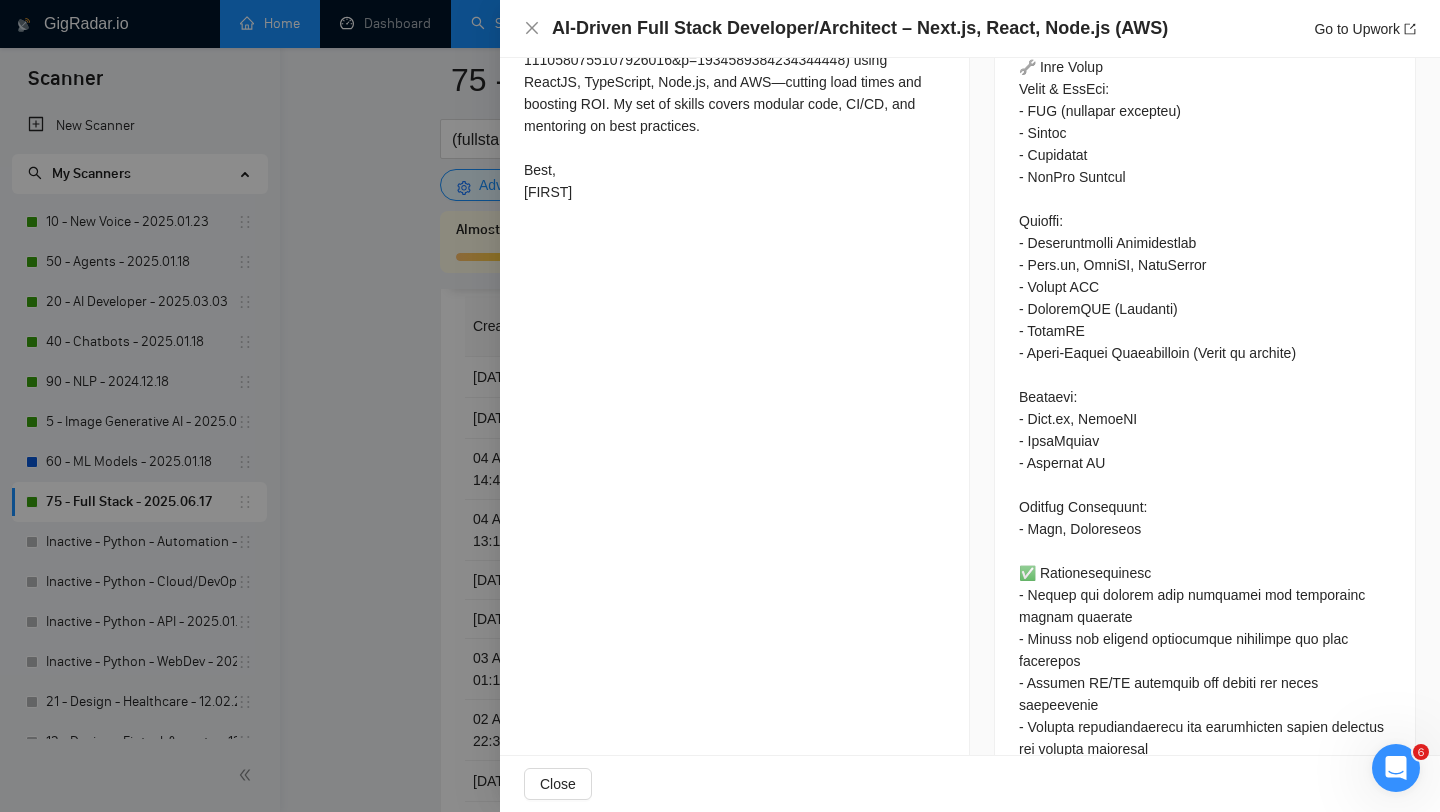 scroll, scrollTop: 986, scrollLeft: 0, axis: vertical 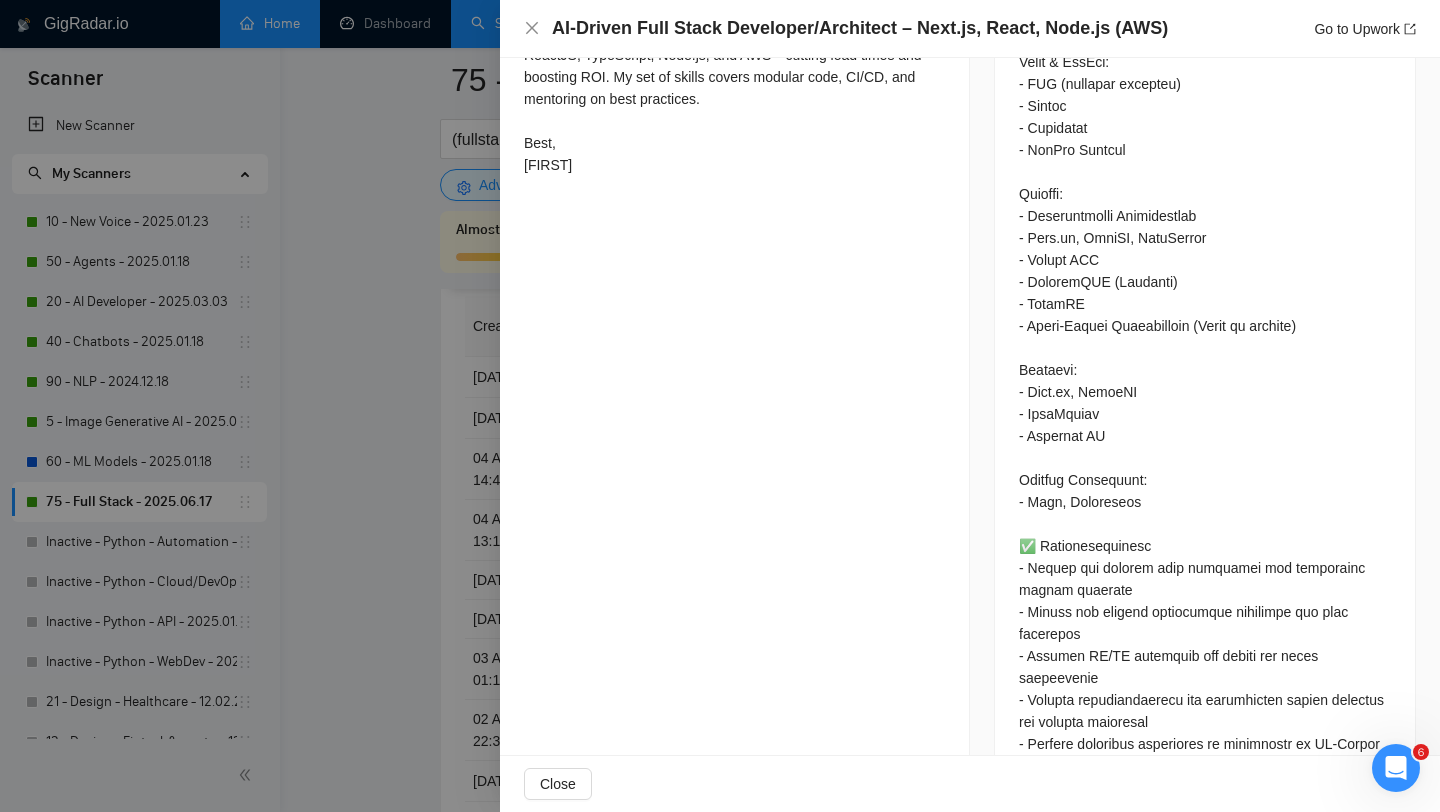 click at bounding box center (720, 406) 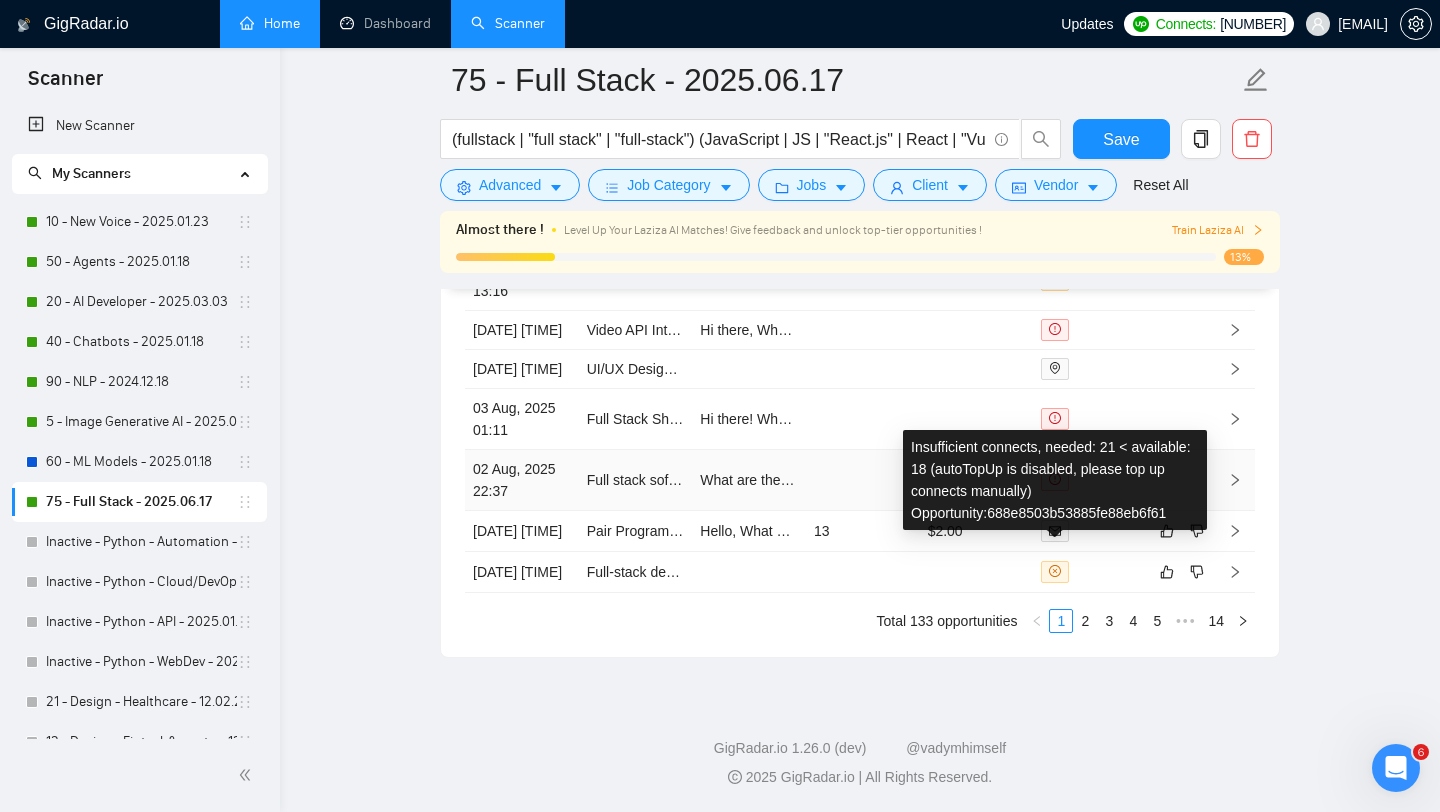 scroll, scrollTop: 5663, scrollLeft: 0, axis: vertical 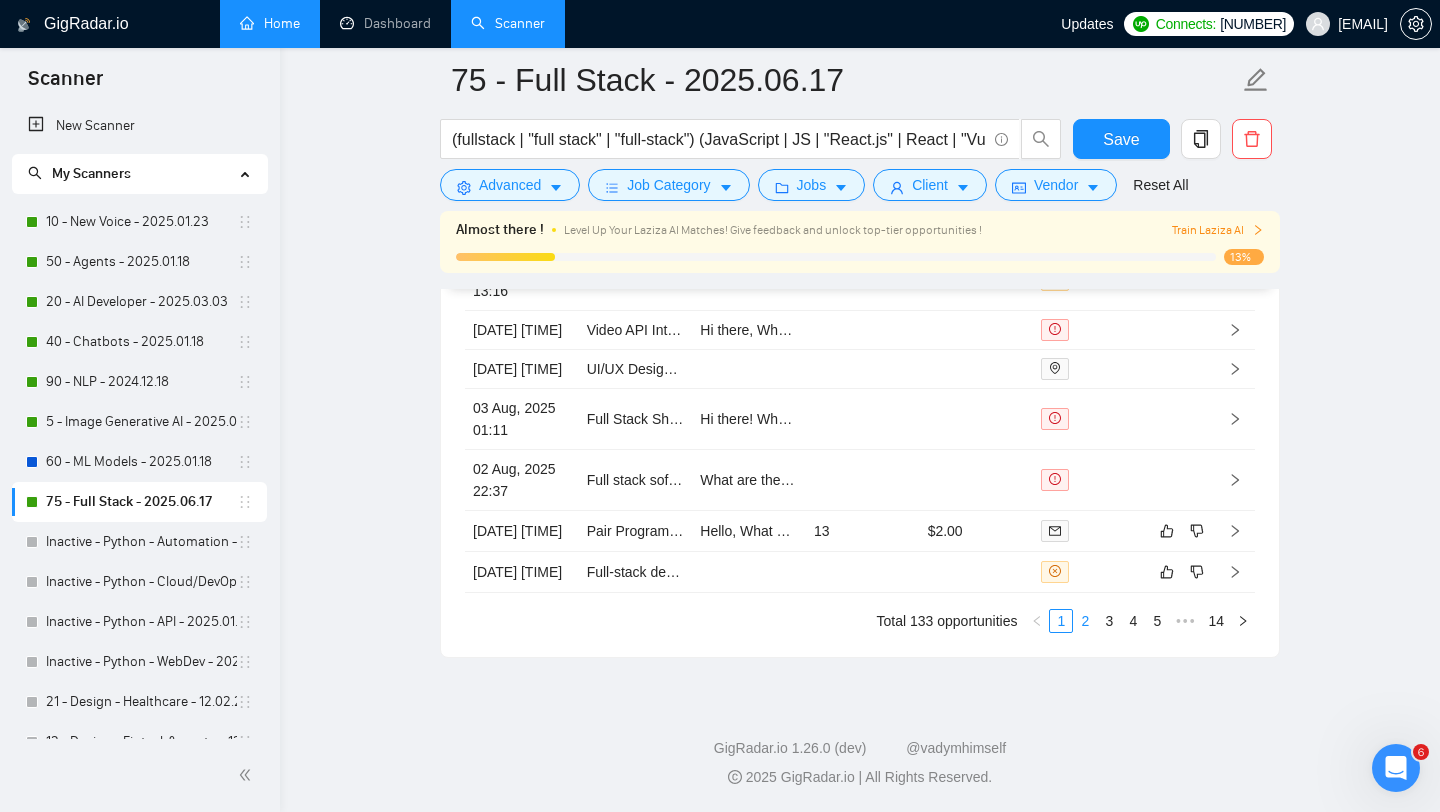 click on "2" at bounding box center [1085, 621] 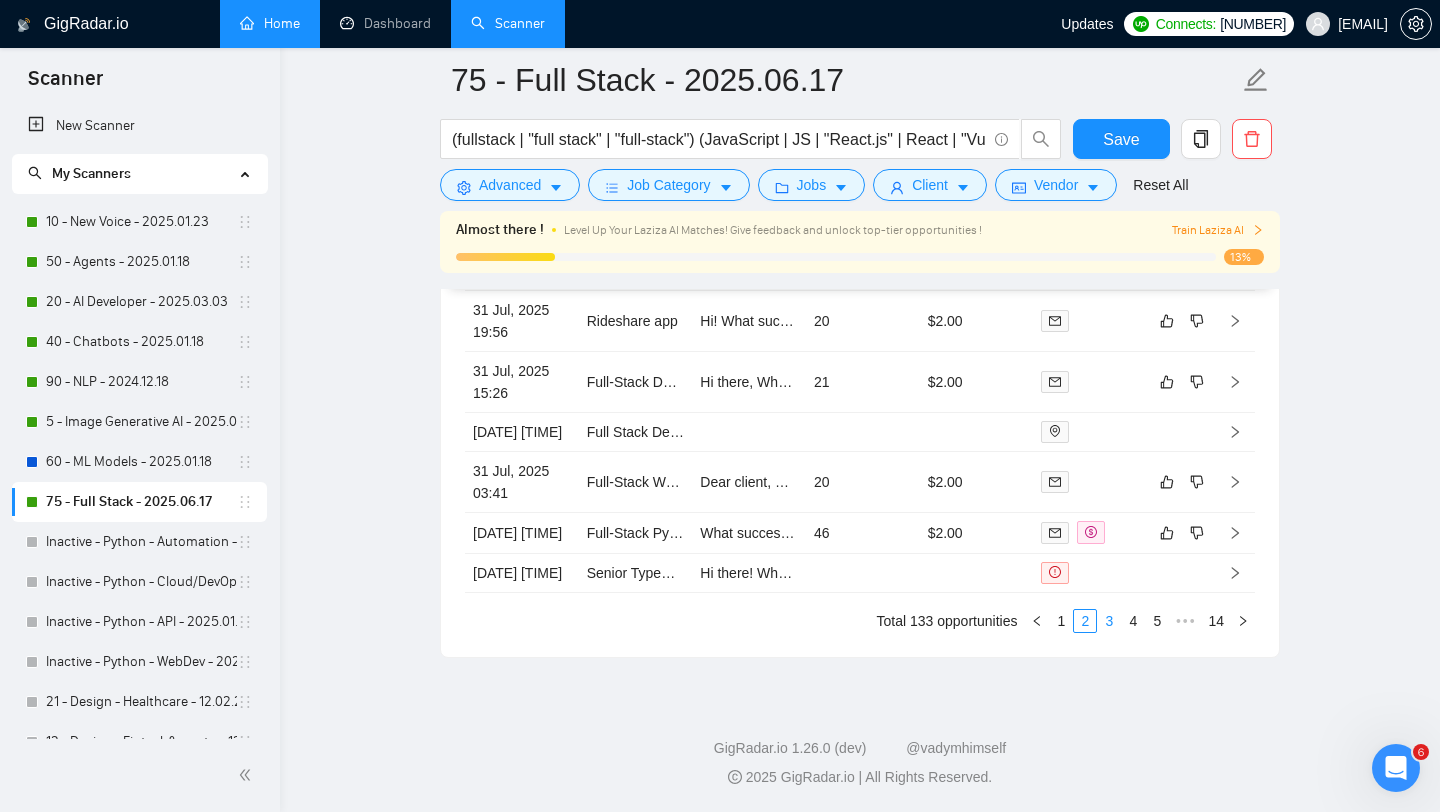 click on "3" at bounding box center (1109, 621) 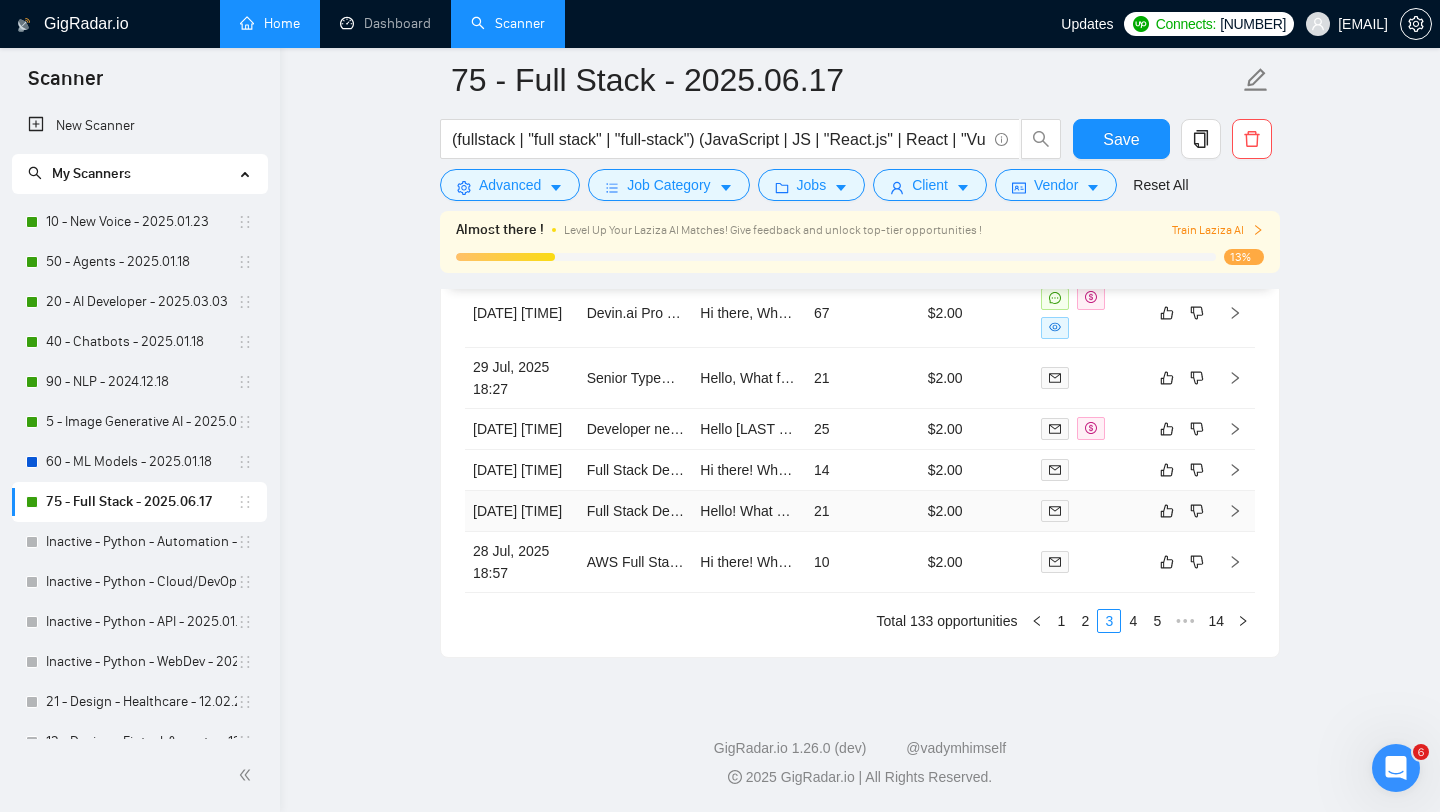 scroll, scrollTop: 5677, scrollLeft: 0, axis: vertical 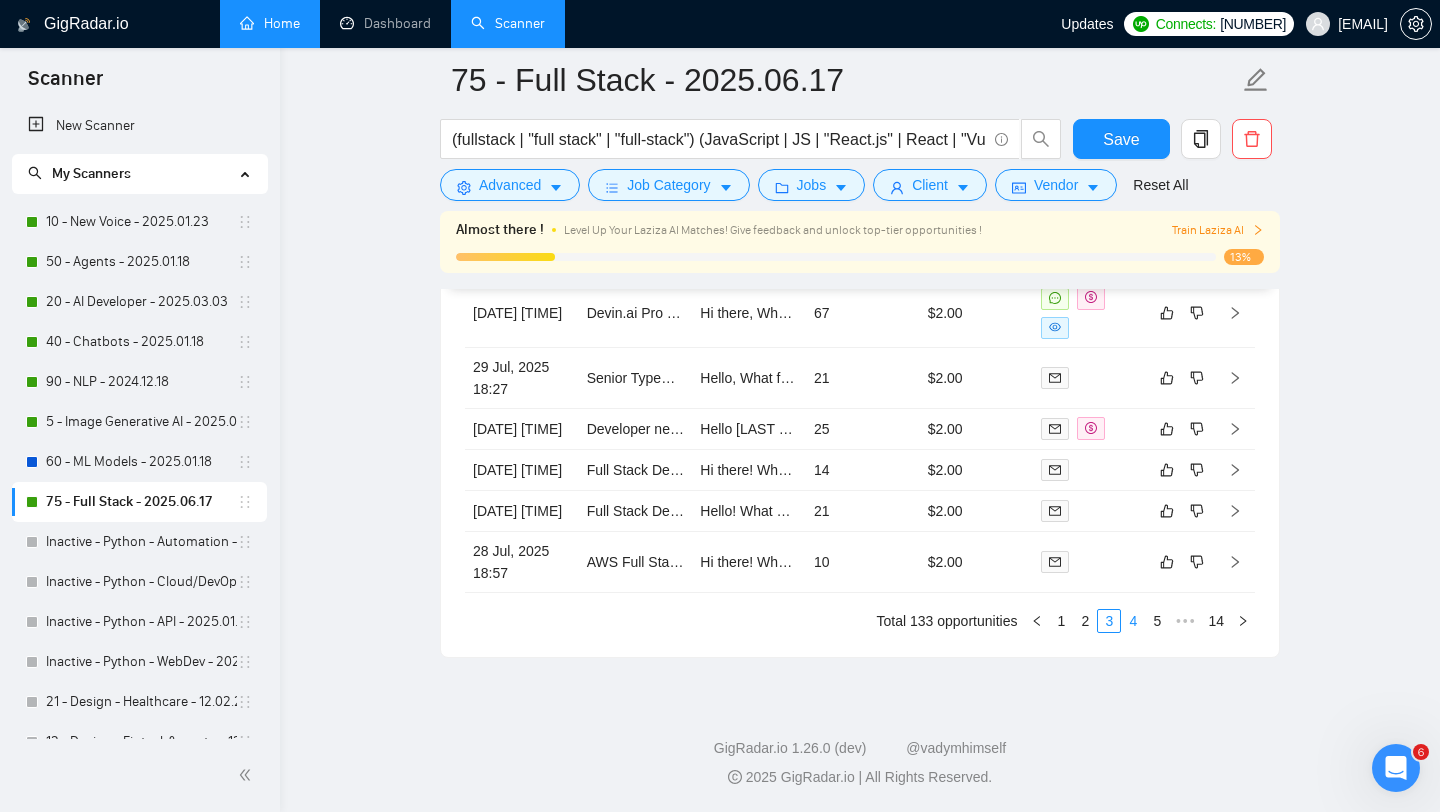 click on "4" at bounding box center [1133, 621] 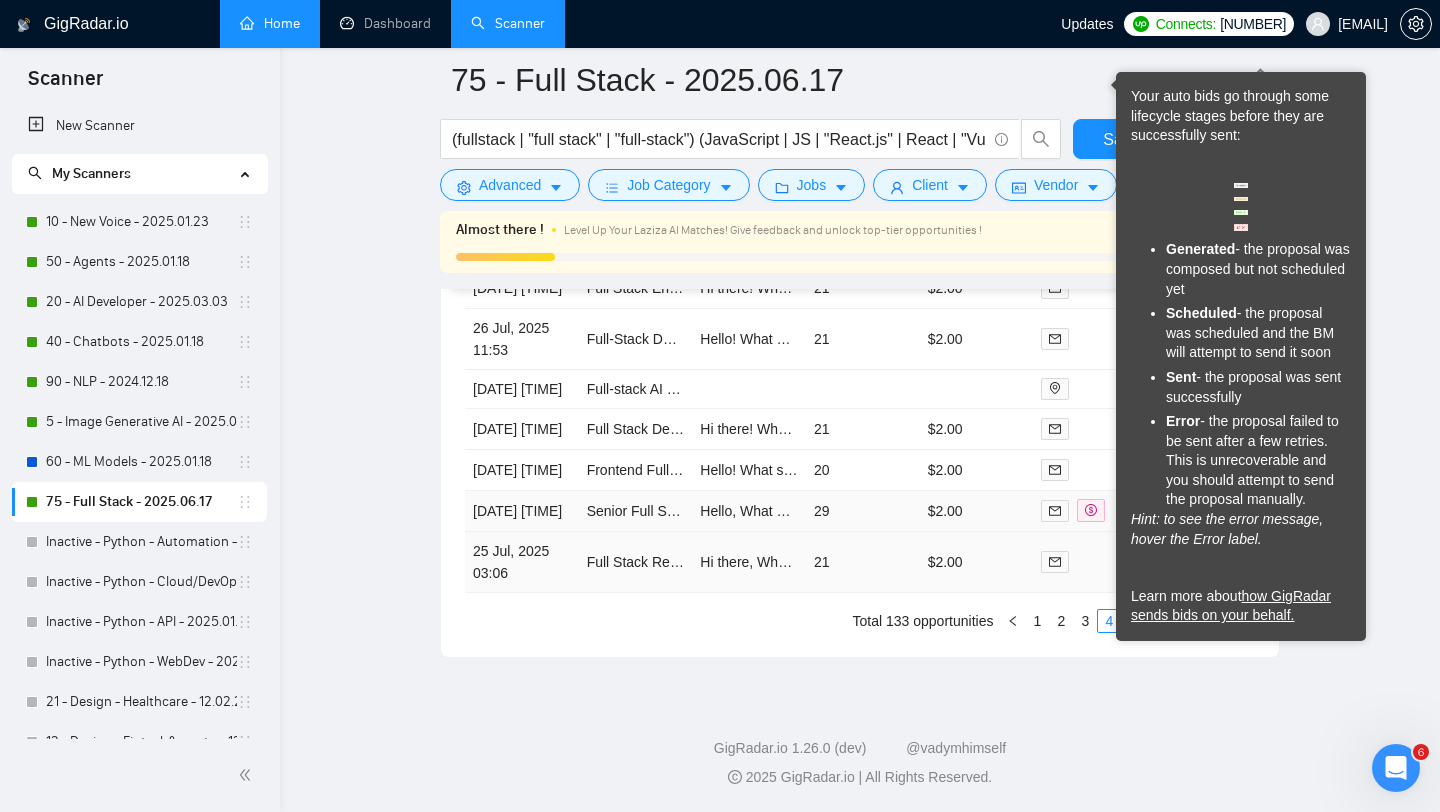 scroll, scrollTop: 5669, scrollLeft: 0, axis: vertical 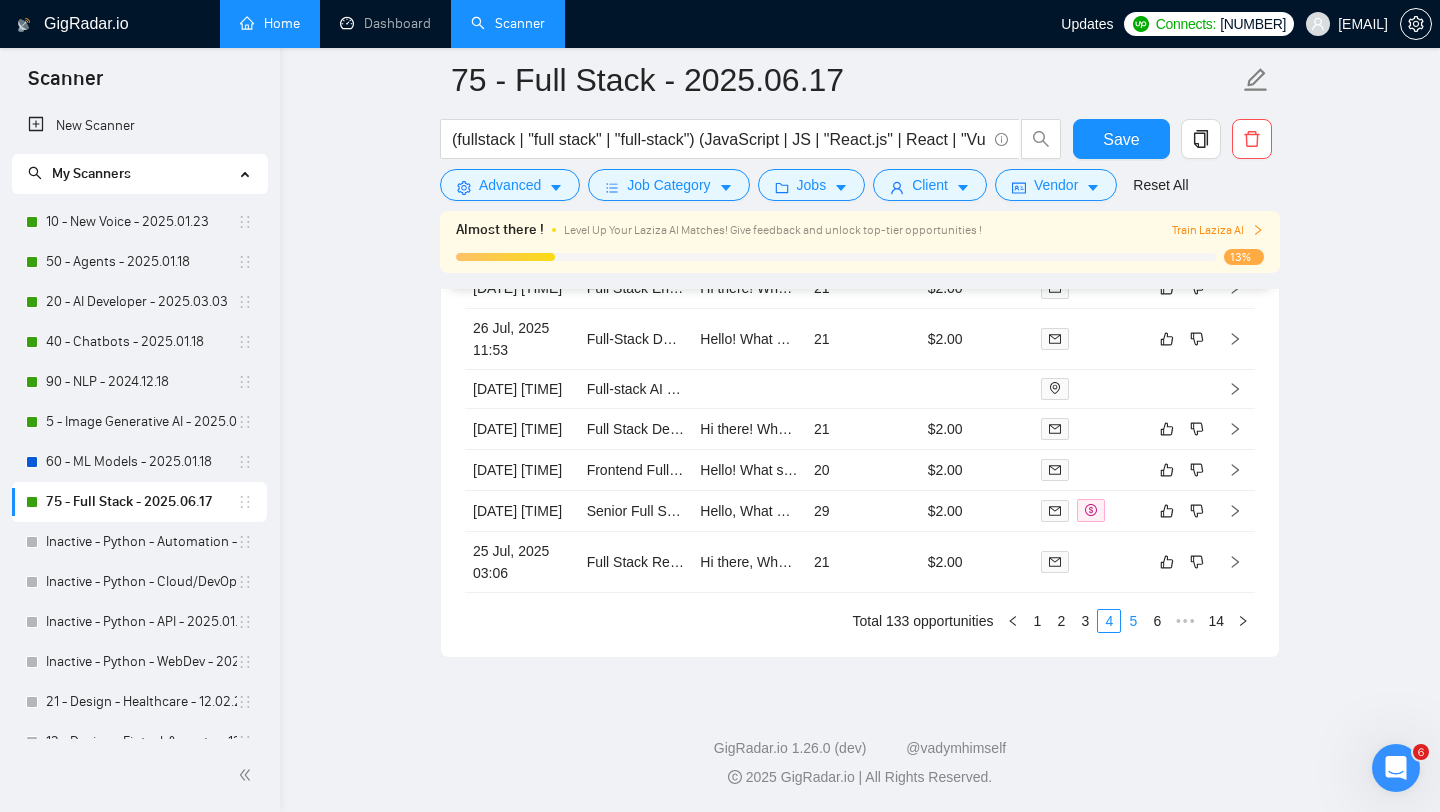 click on "5" at bounding box center [1133, 621] 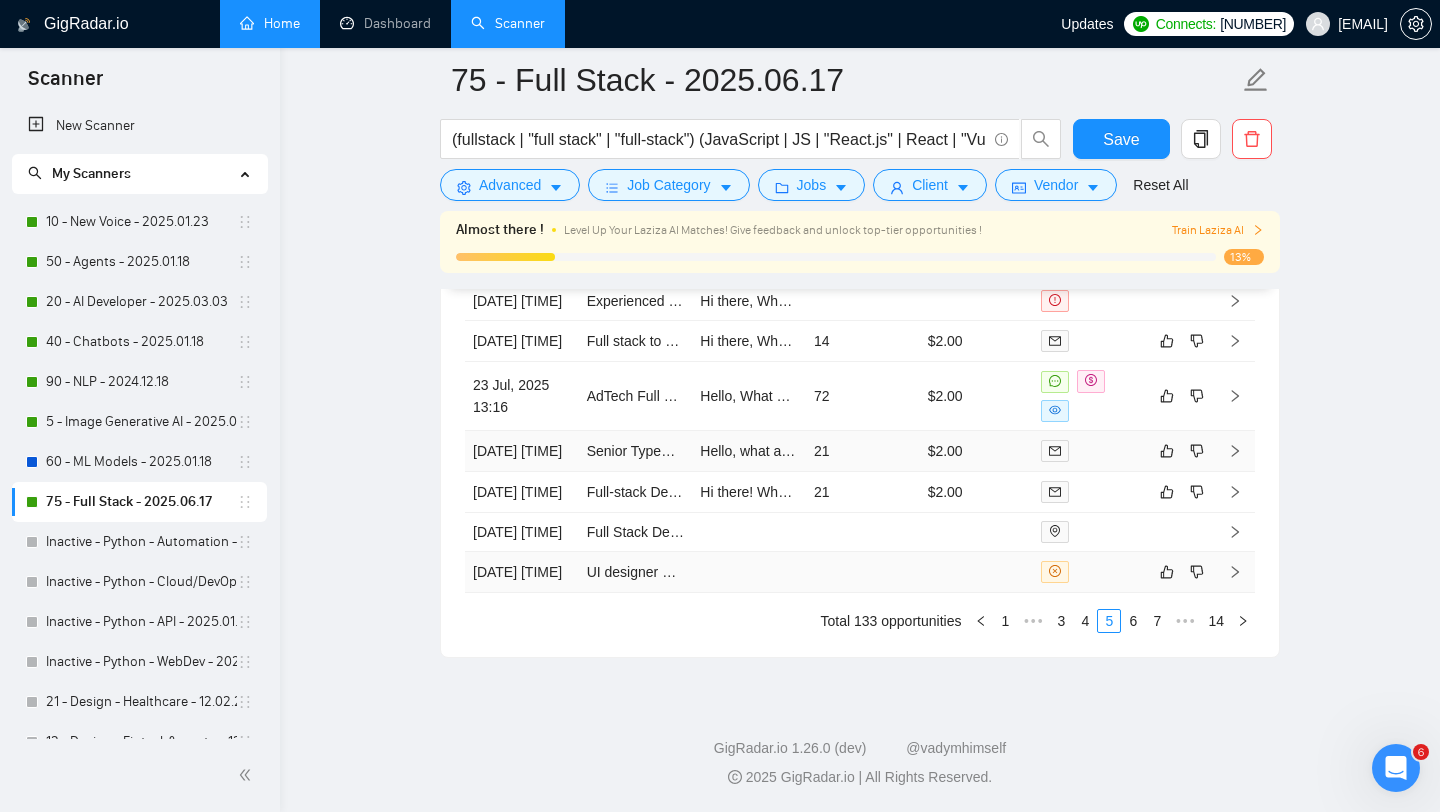 scroll, scrollTop: 5677, scrollLeft: 0, axis: vertical 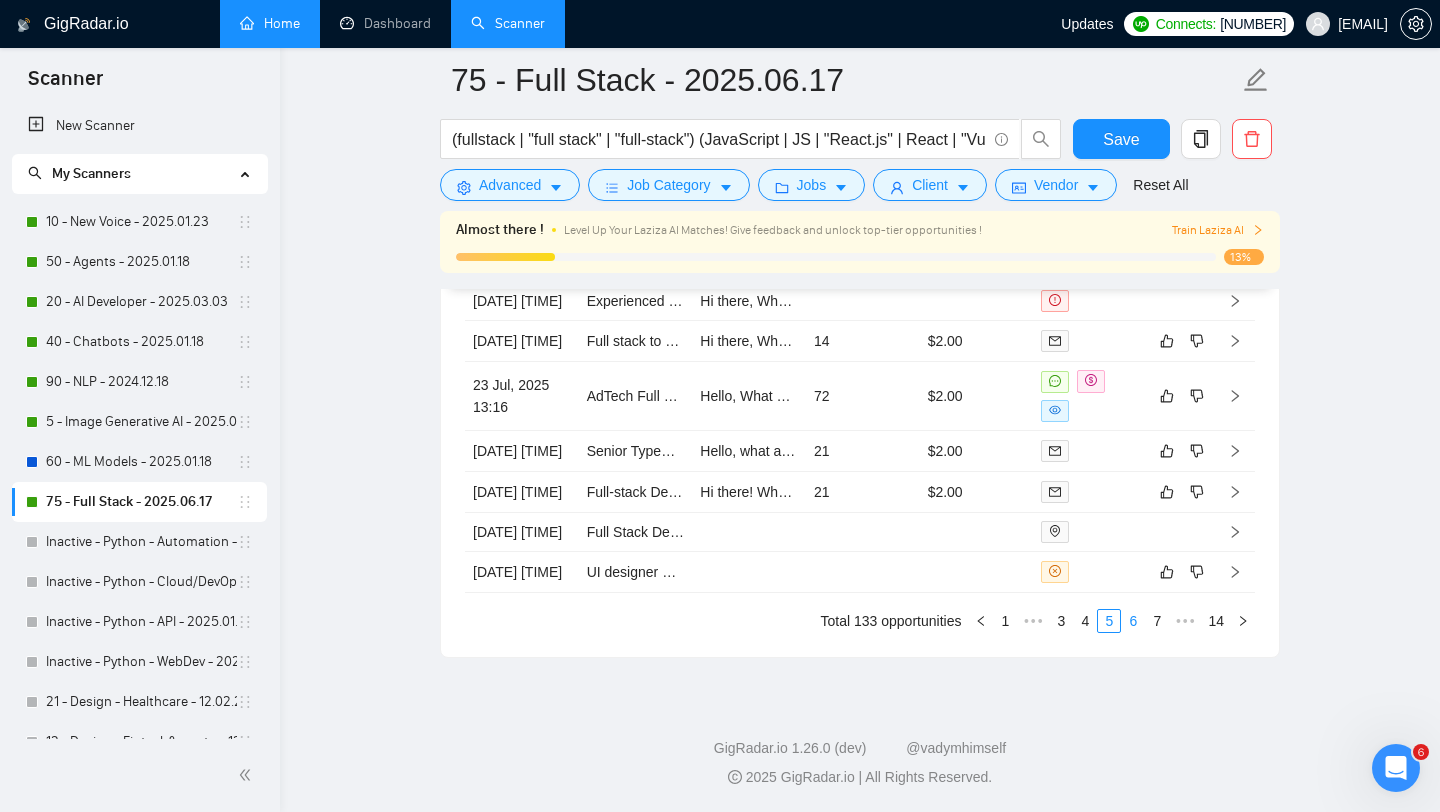 click on "6" at bounding box center [1133, 621] 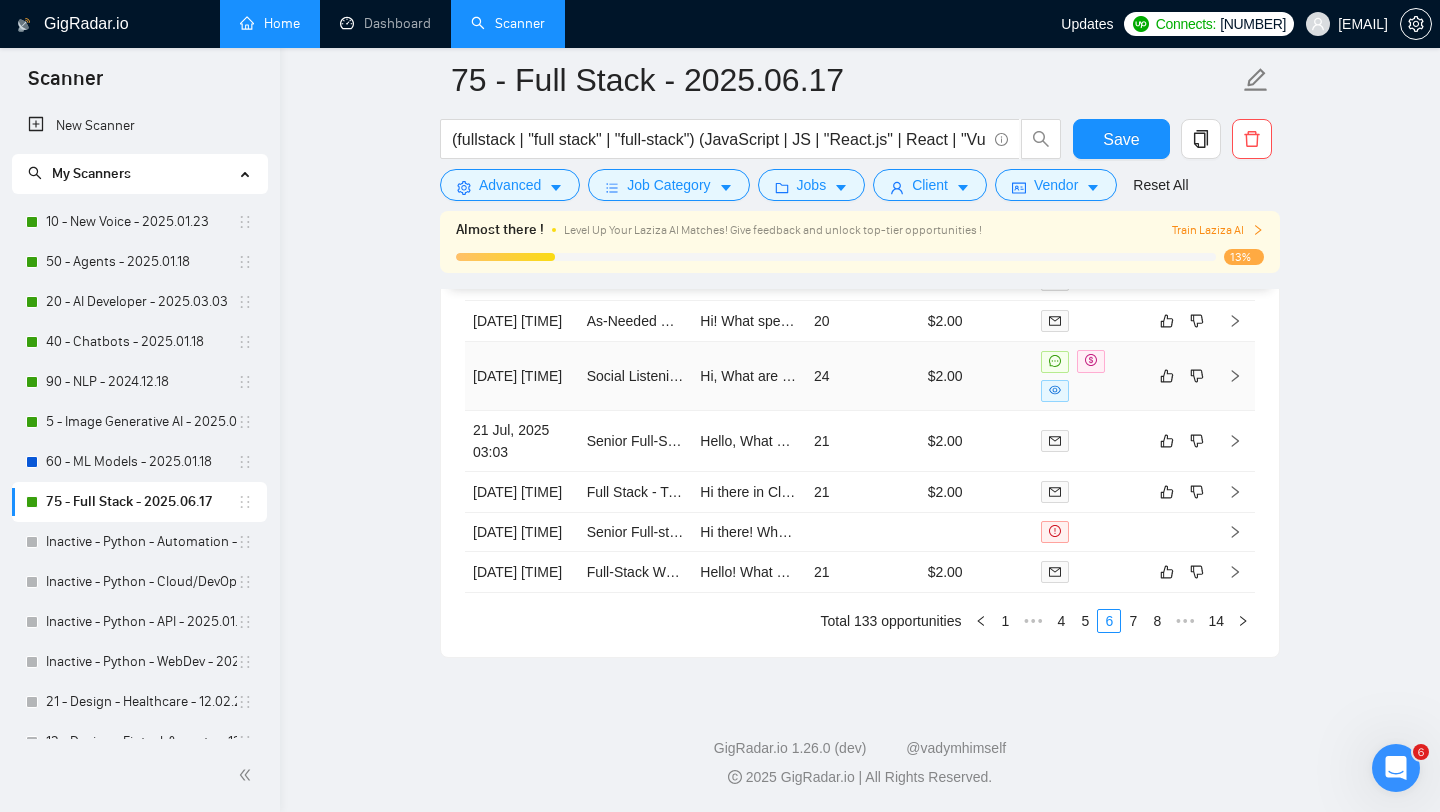 scroll, scrollTop: 5684, scrollLeft: 0, axis: vertical 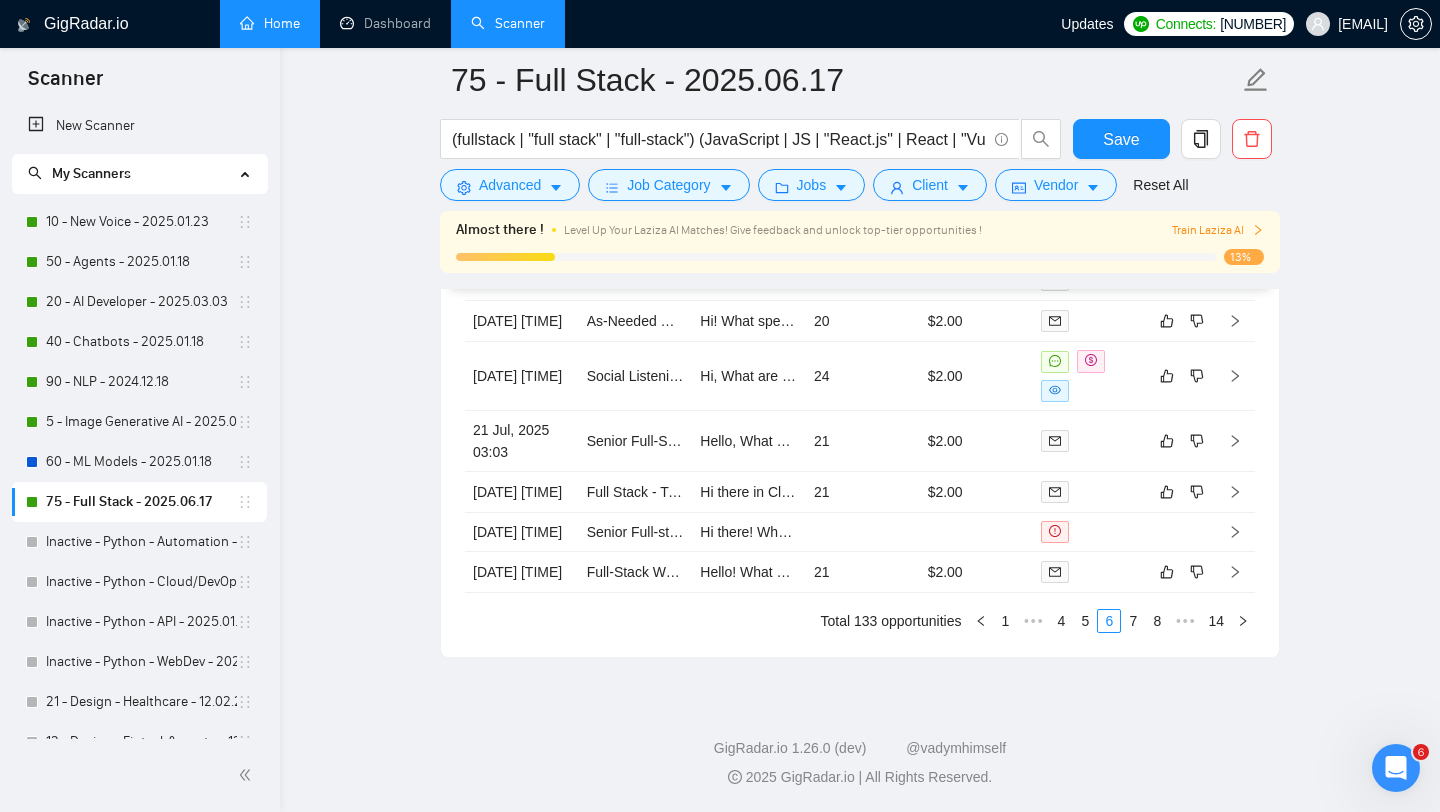 click on "Train Laziza AI" at bounding box center (1218, 230) 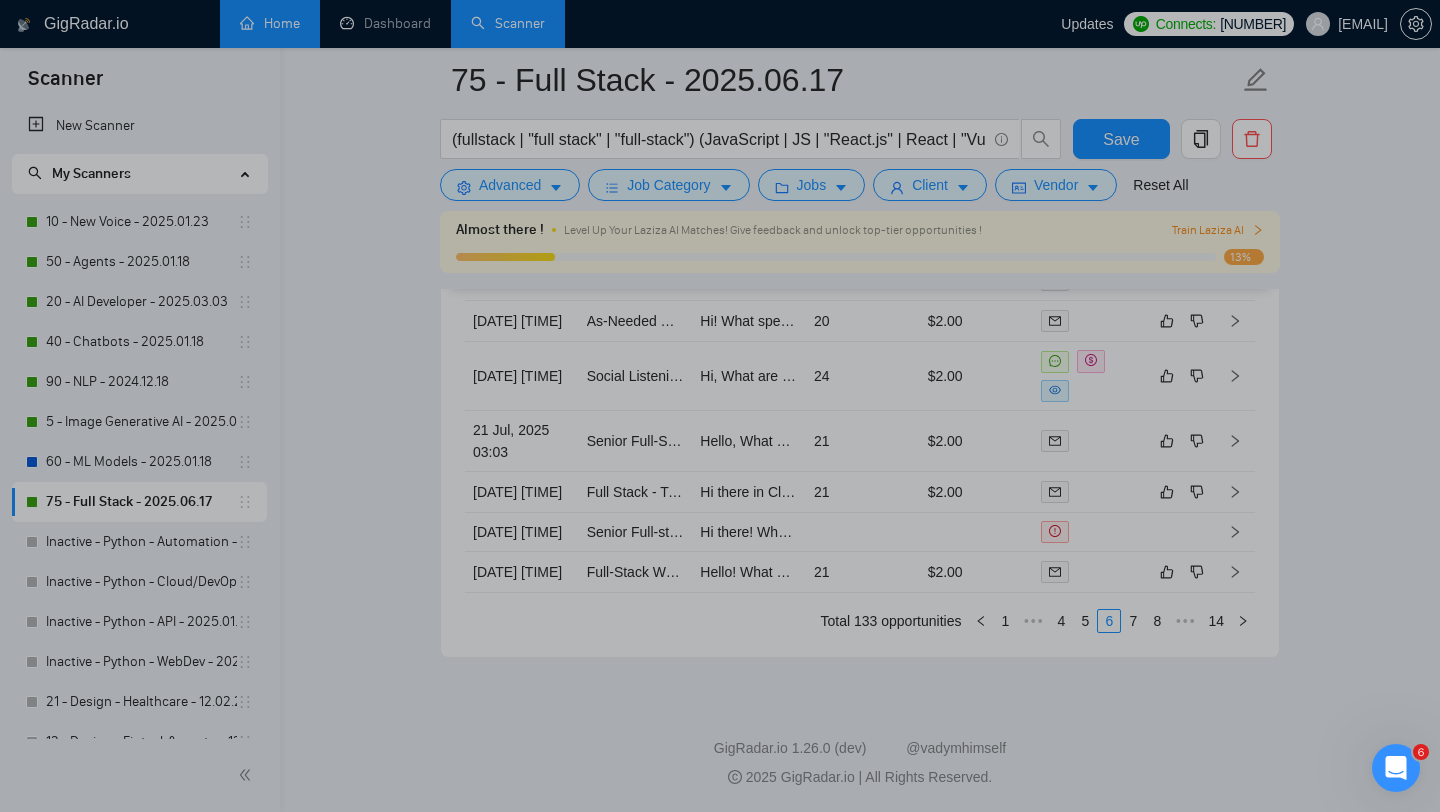 scroll, scrollTop: 0, scrollLeft: 0, axis: both 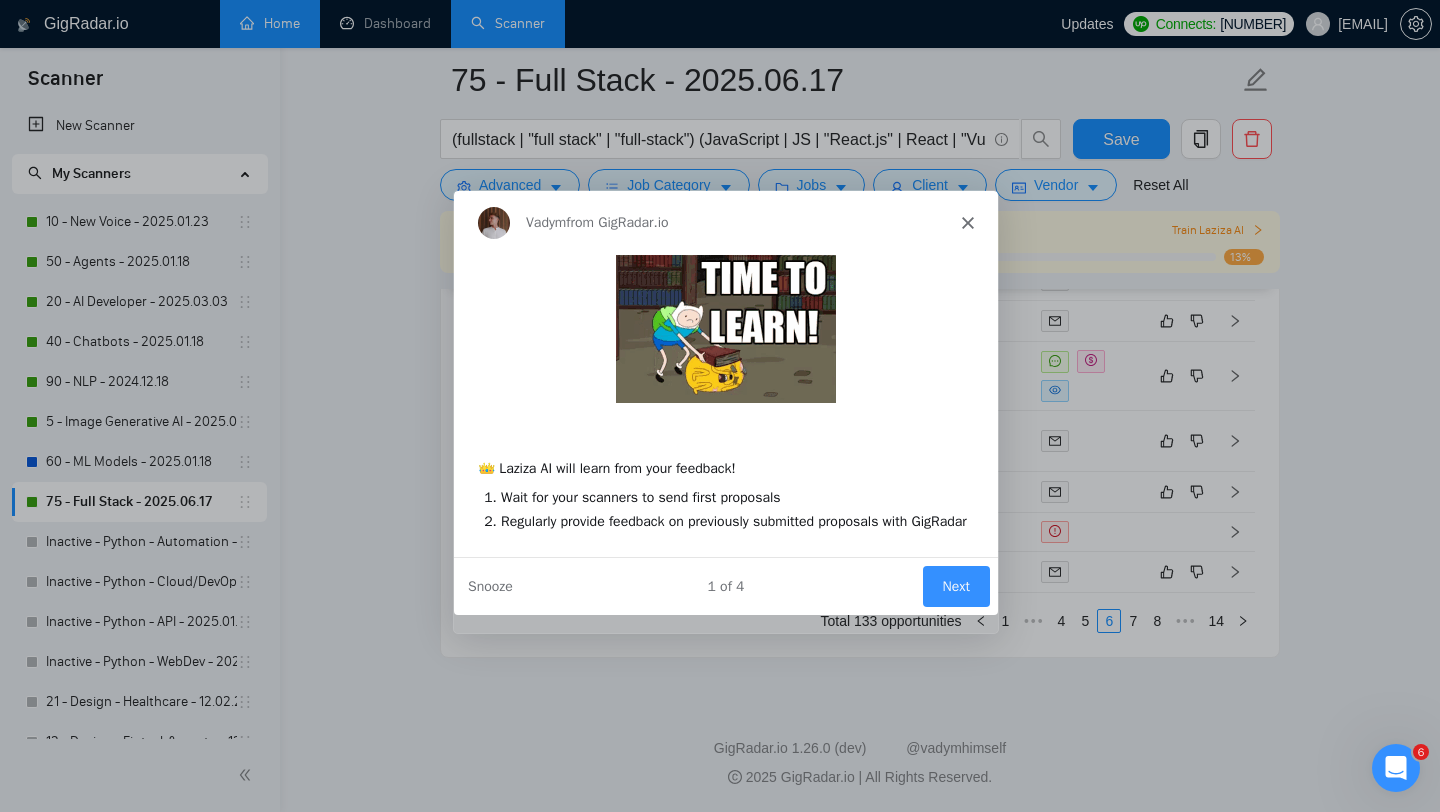 click on "Next" at bounding box center (955, 584) 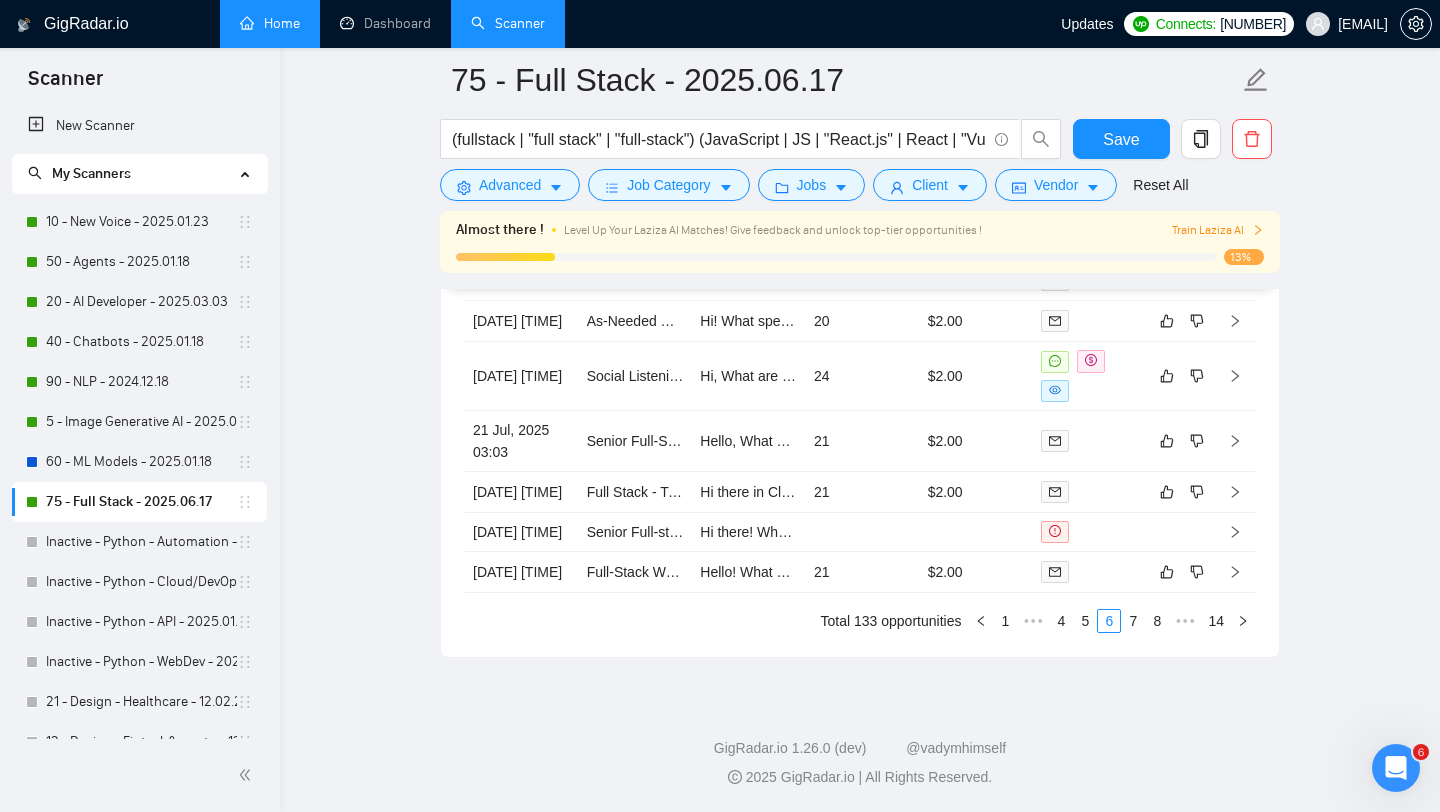 scroll, scrollTop: 0, scrollLeft: 0, axis: both 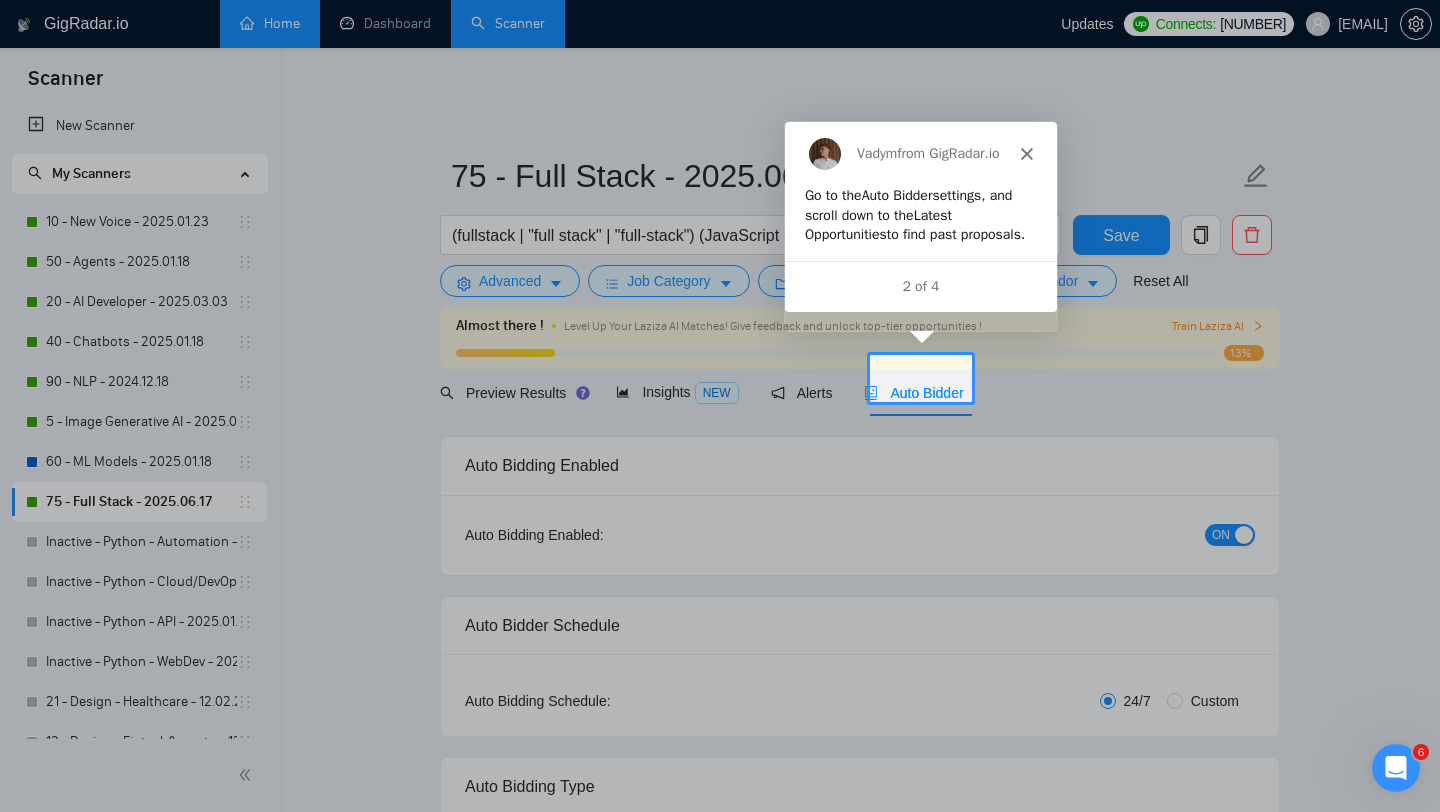 click on "Auto Bidder" at bounding box center [913, 393] 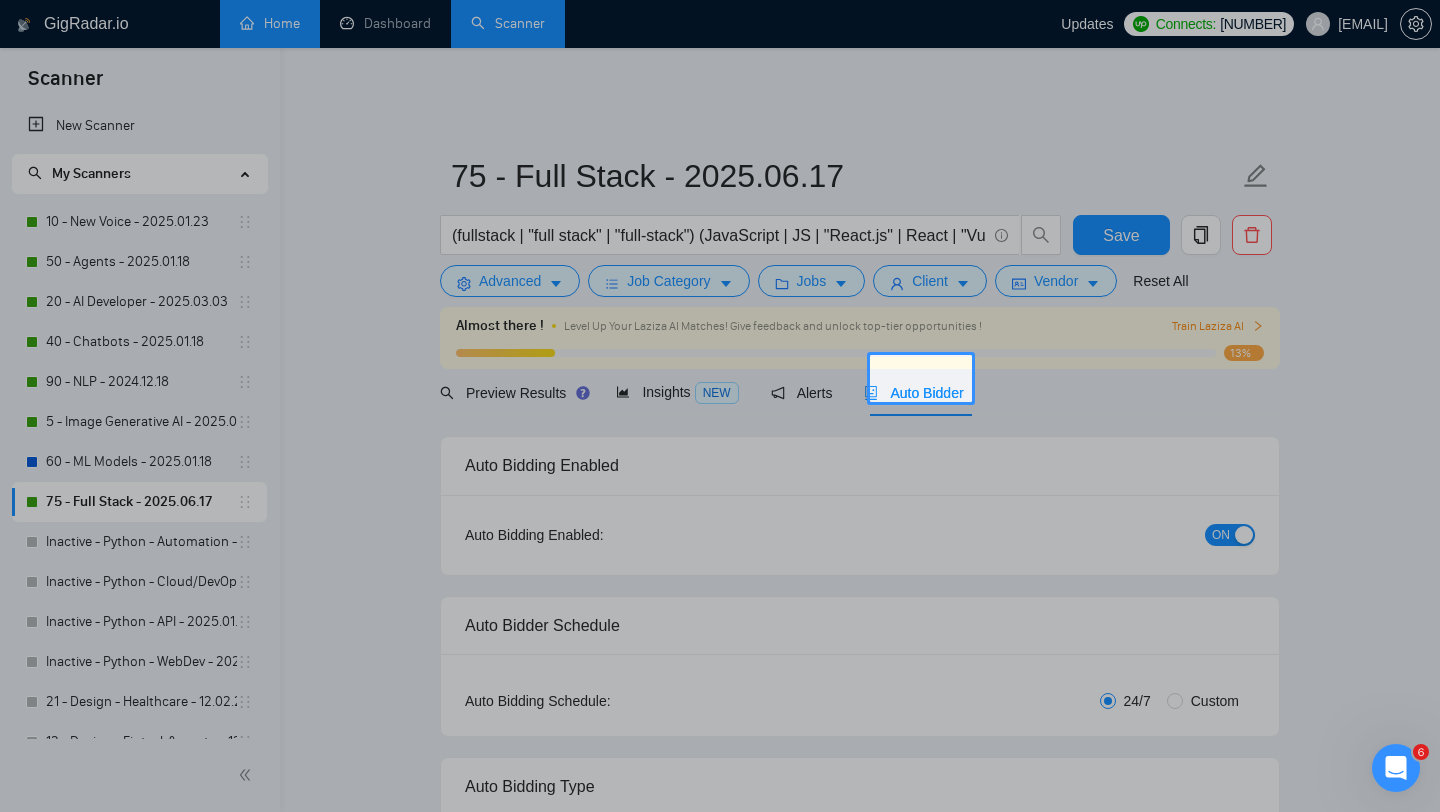 click on "Auto Bidder" at bounding box center [913, 393] 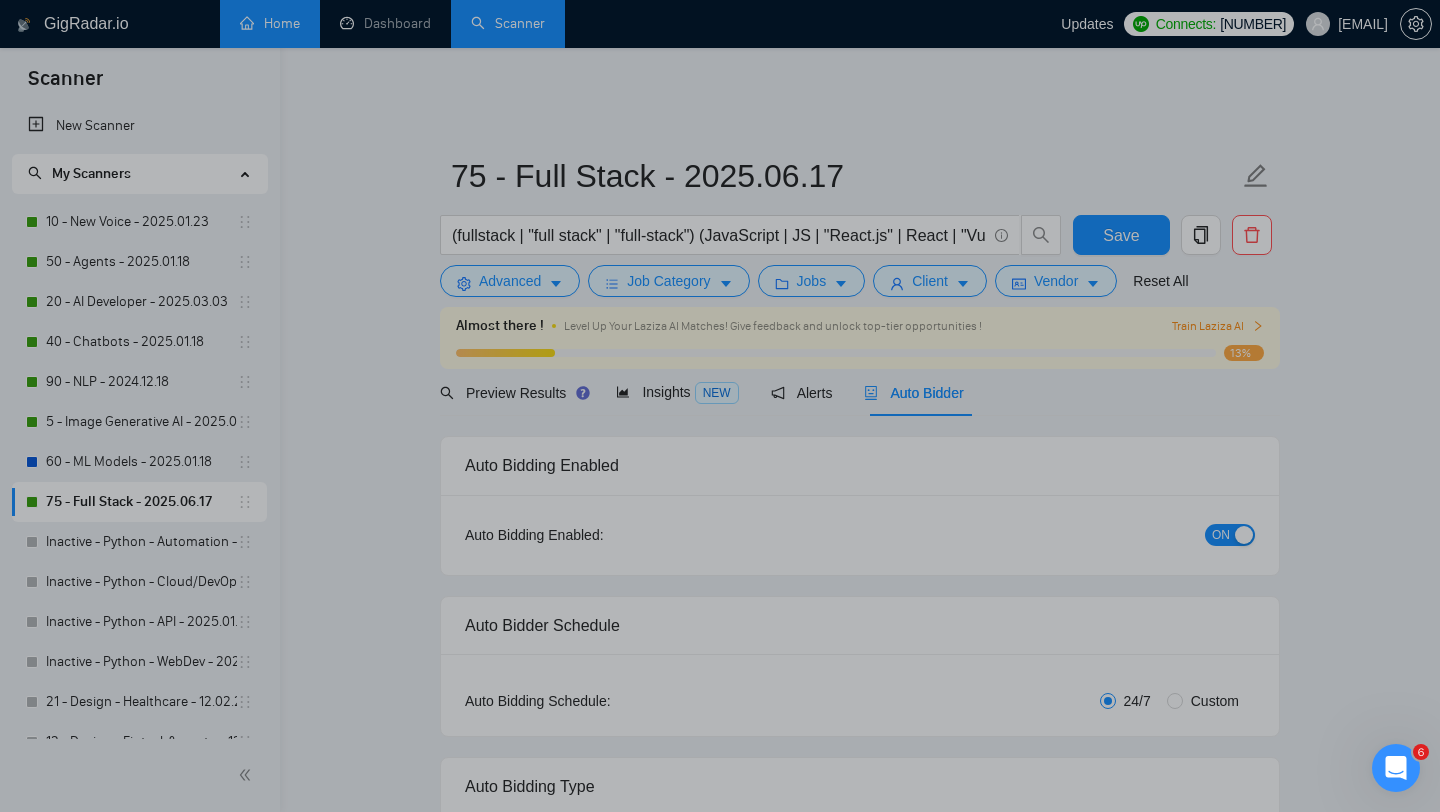 scroll, scrollTop: 0, scrollLeft: 0, axis: both 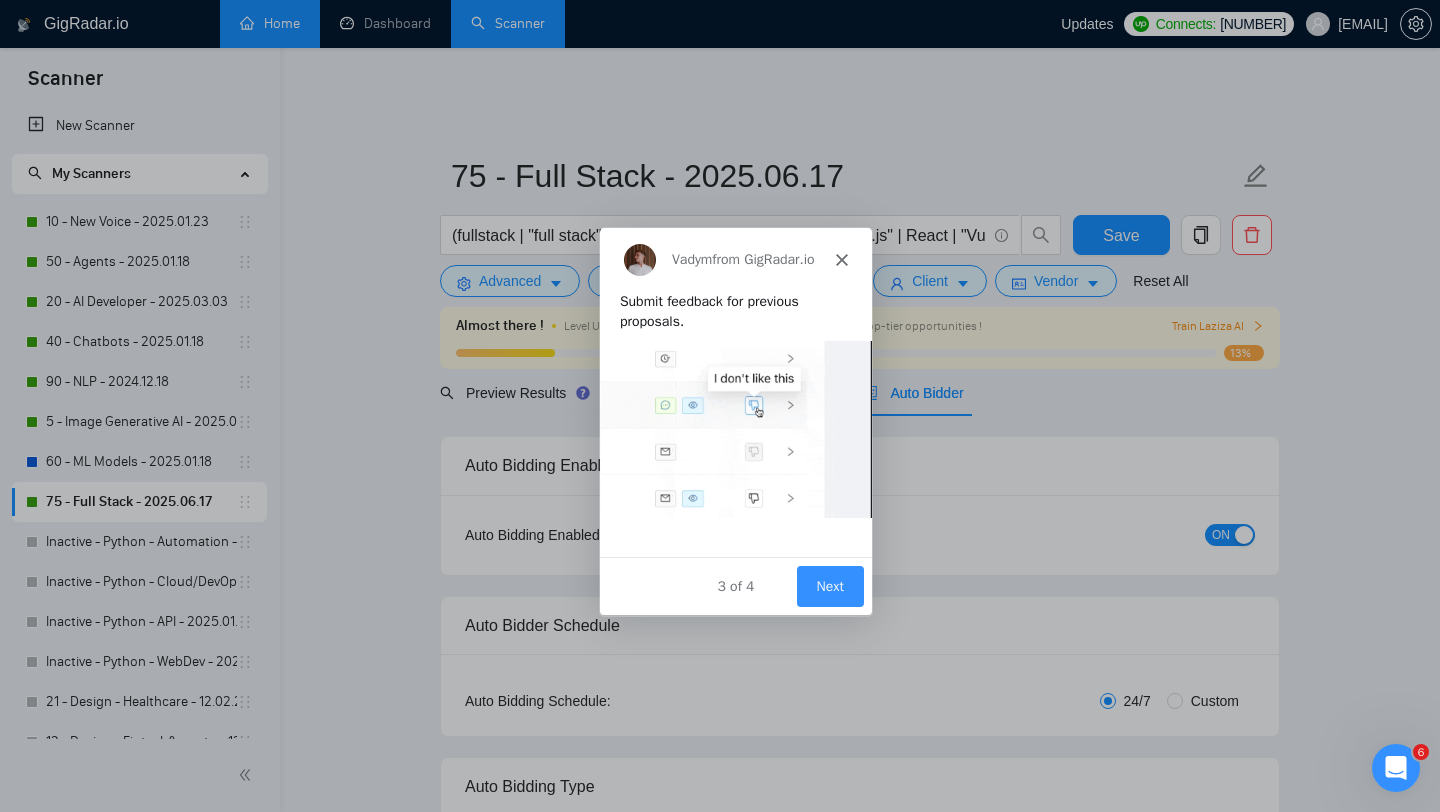 click on "Next" at bounding box center (829, 585) 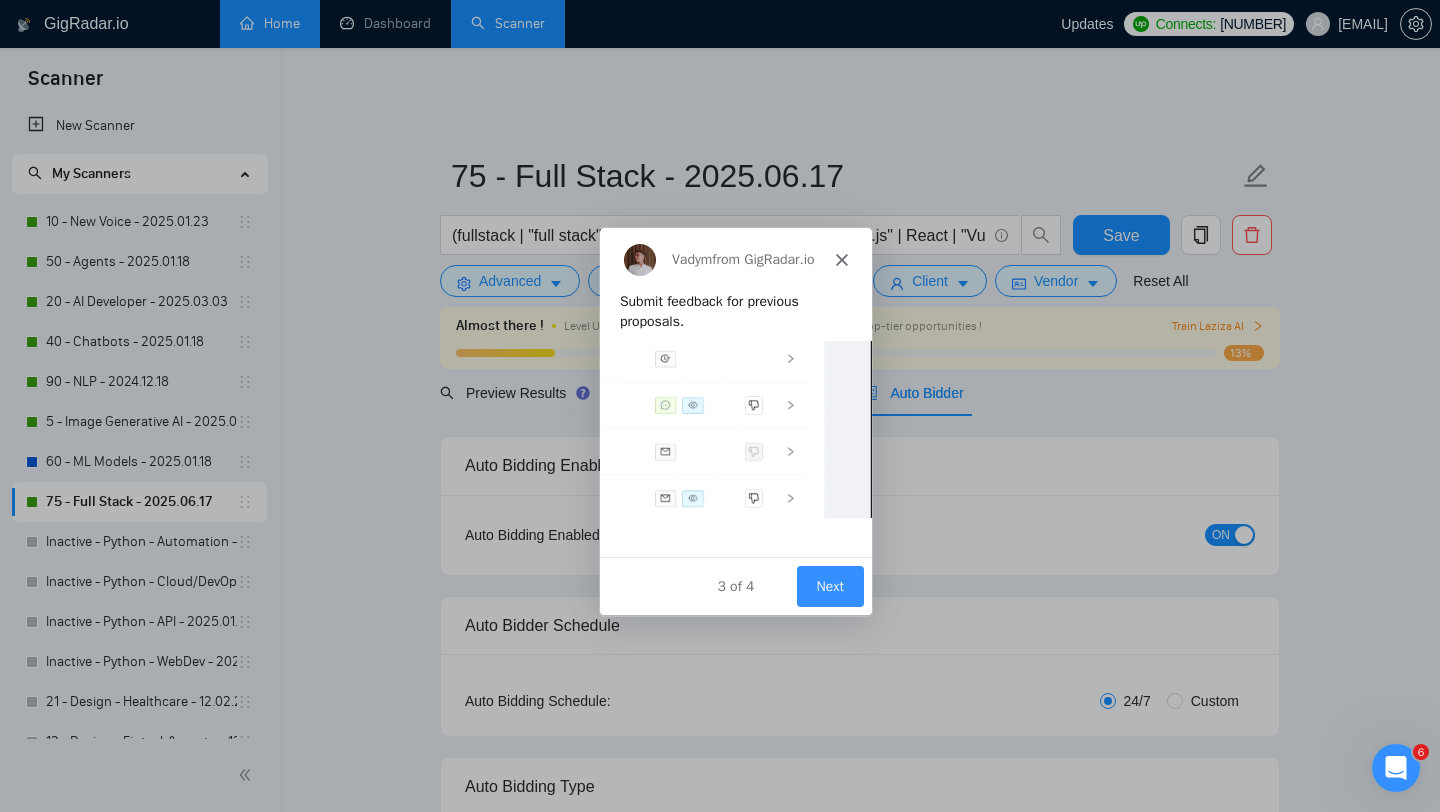 scroll, scrollTop: 0, scrollLeft: 0, axis: both 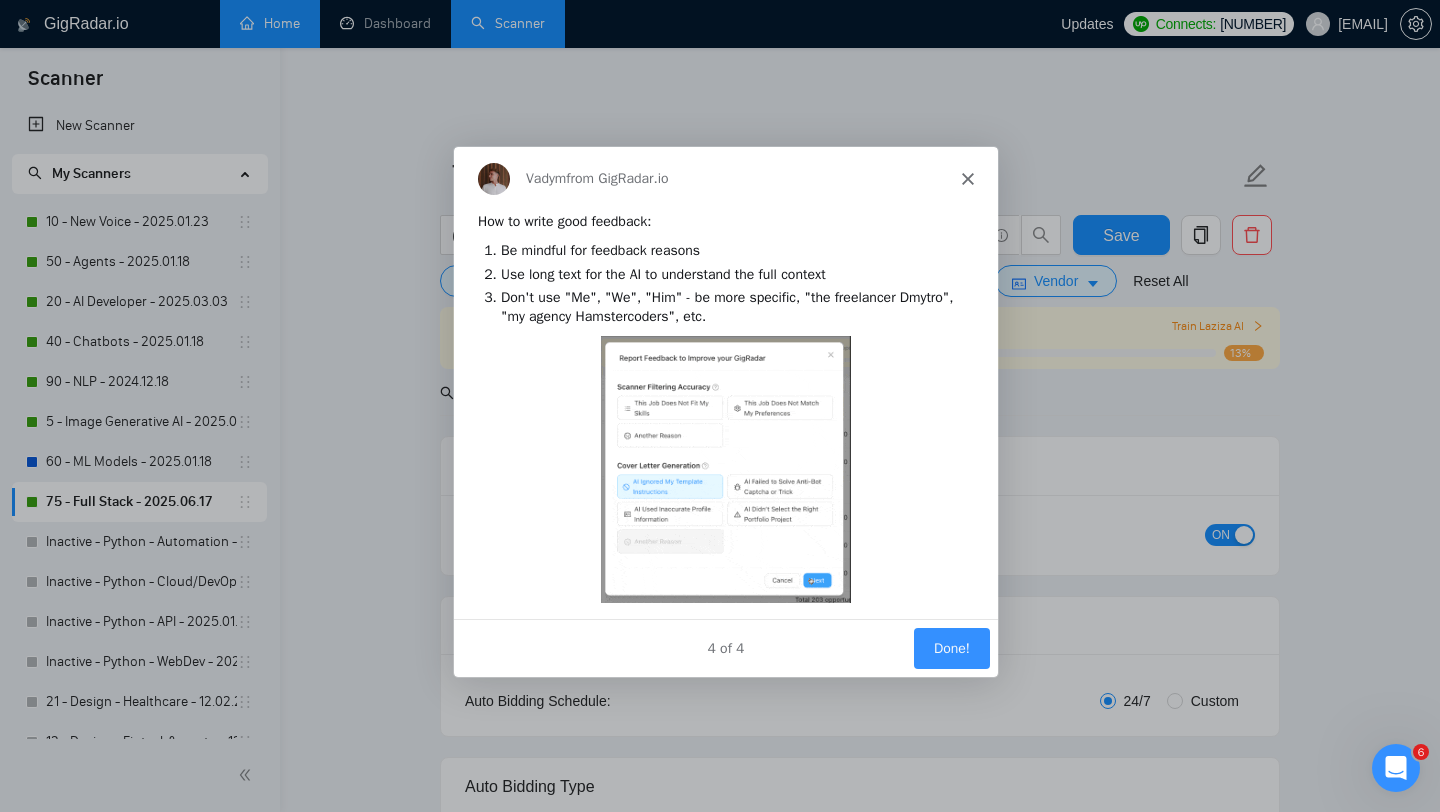 click on "Done!" at bounding box center (951, 646) 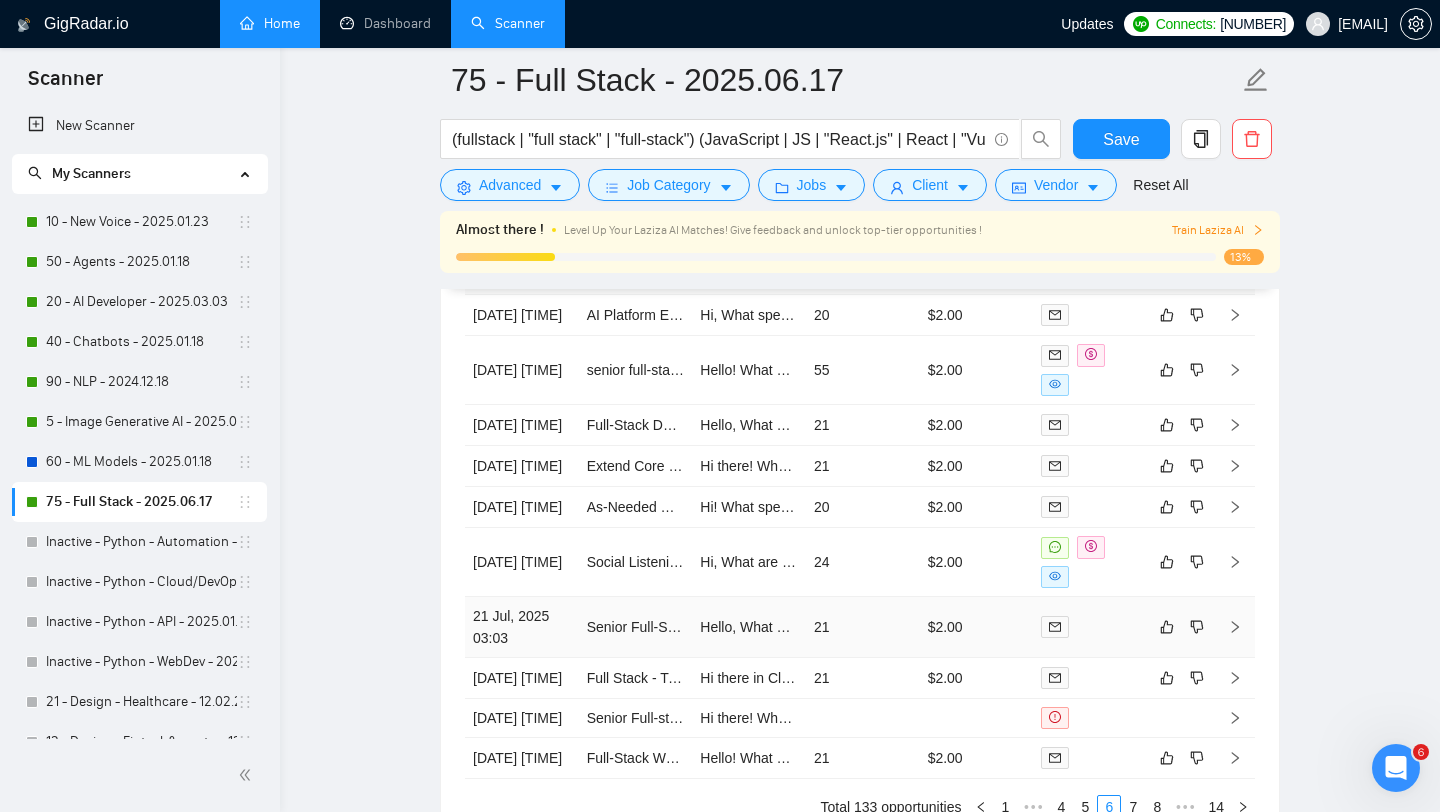 scroll, scrollTop: 5684, scrollLeft: 0, axis: vertical 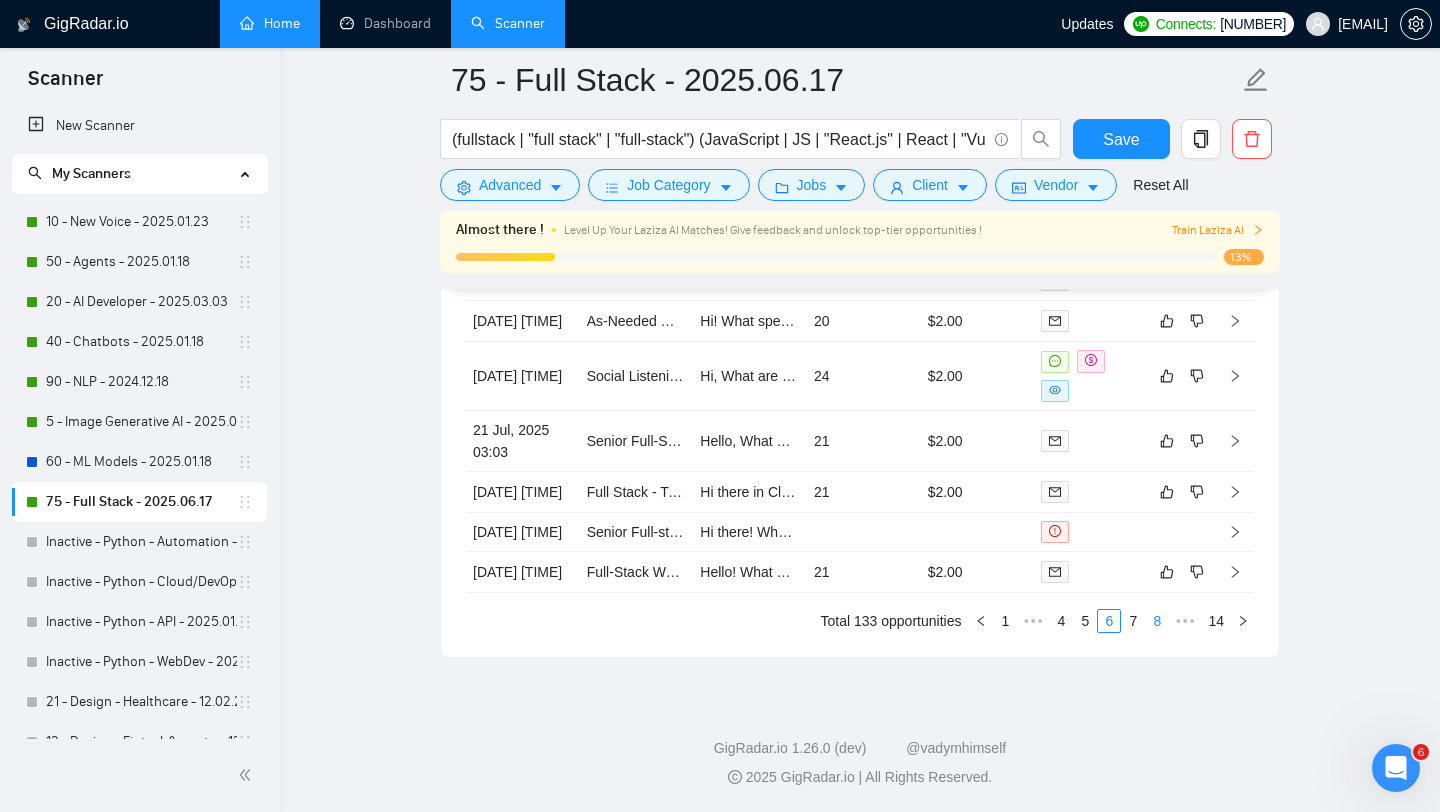 click on "8" at bounding box center [1157, 621] 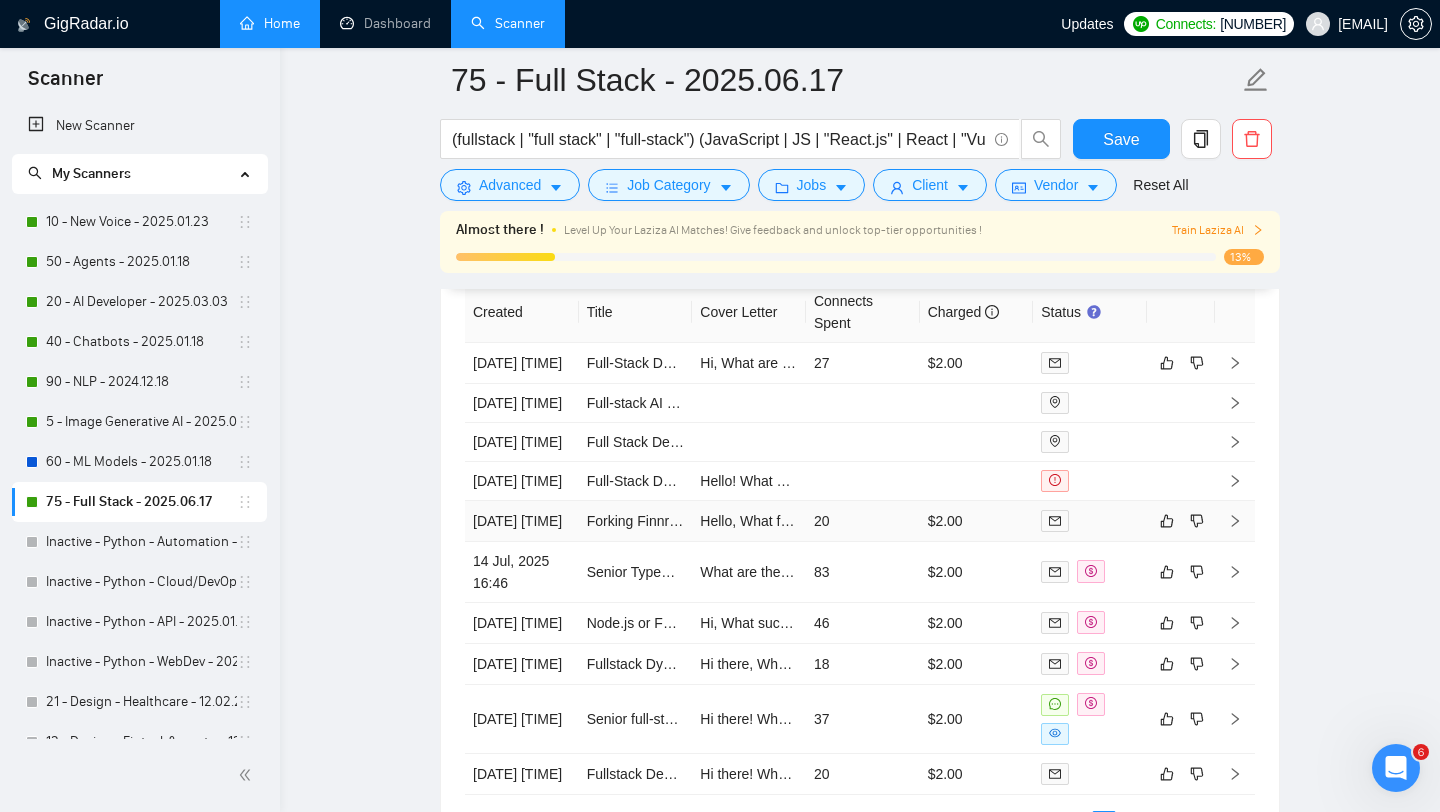 scroll, scrollTop: 5677, scrollLeft: 0, axis: vertical 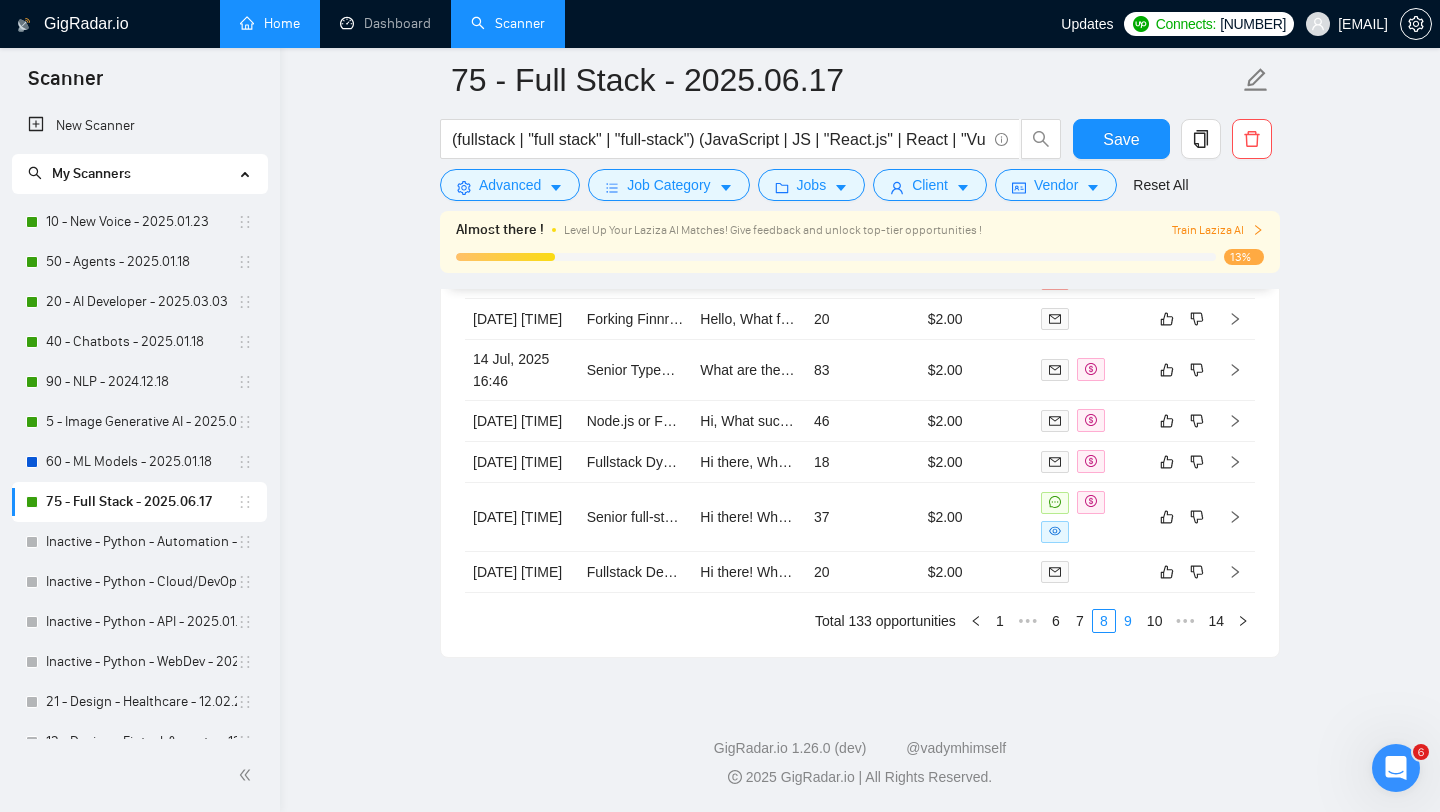 click on "9" at bounding box center [1128, 621] 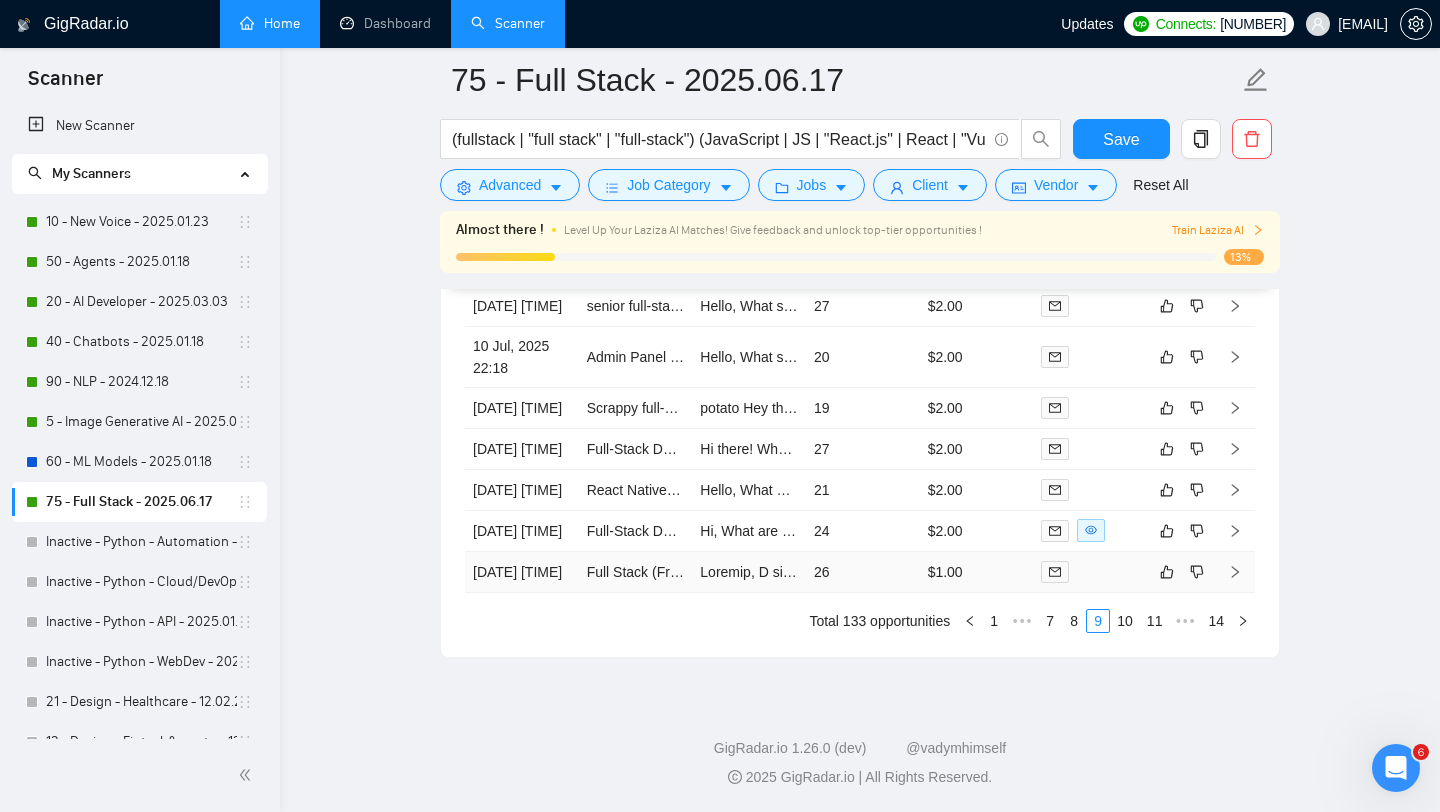 scroll, scrollTop: 5669, scrollLeft: 0, axis: vertical 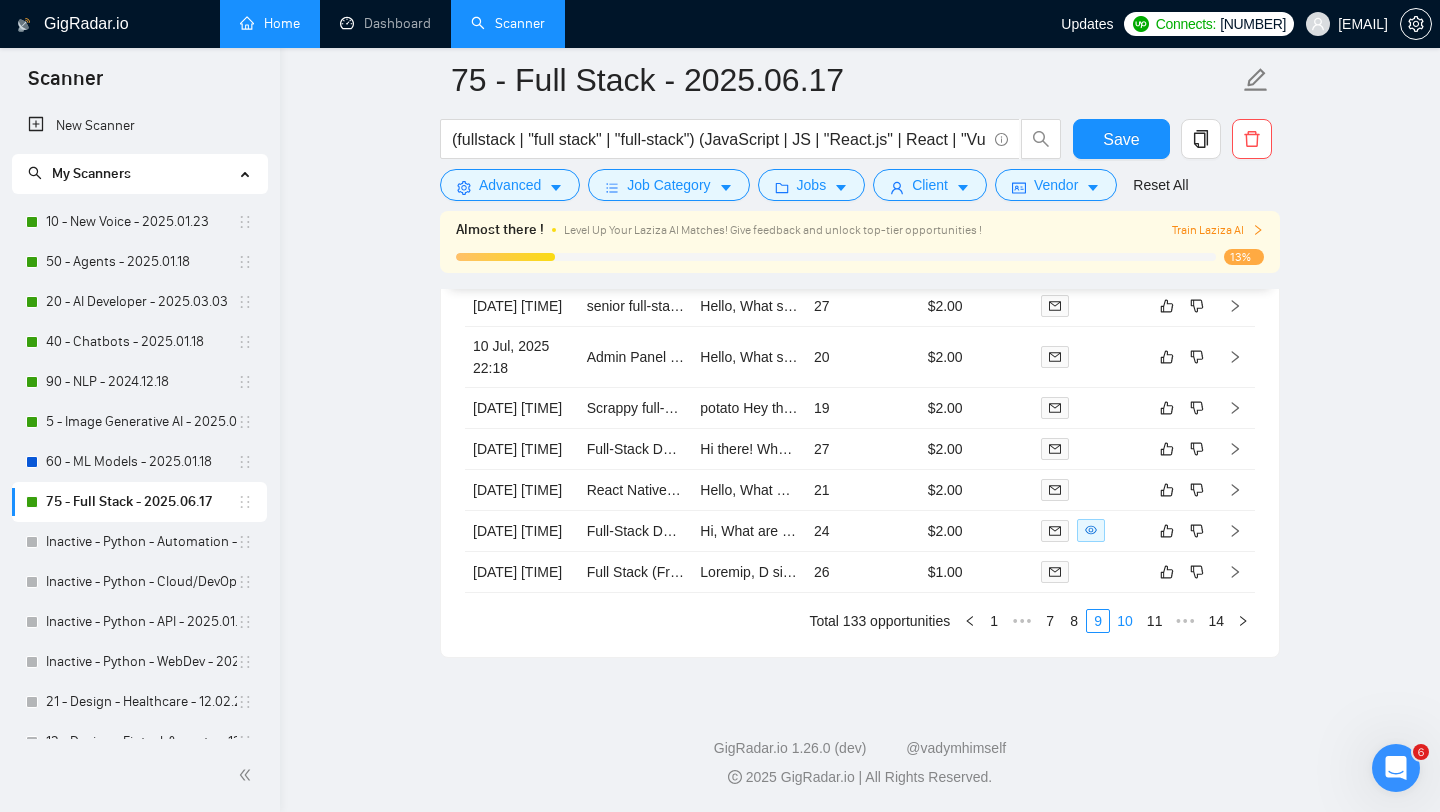 click on "10" at bounding box center (1125, 621) 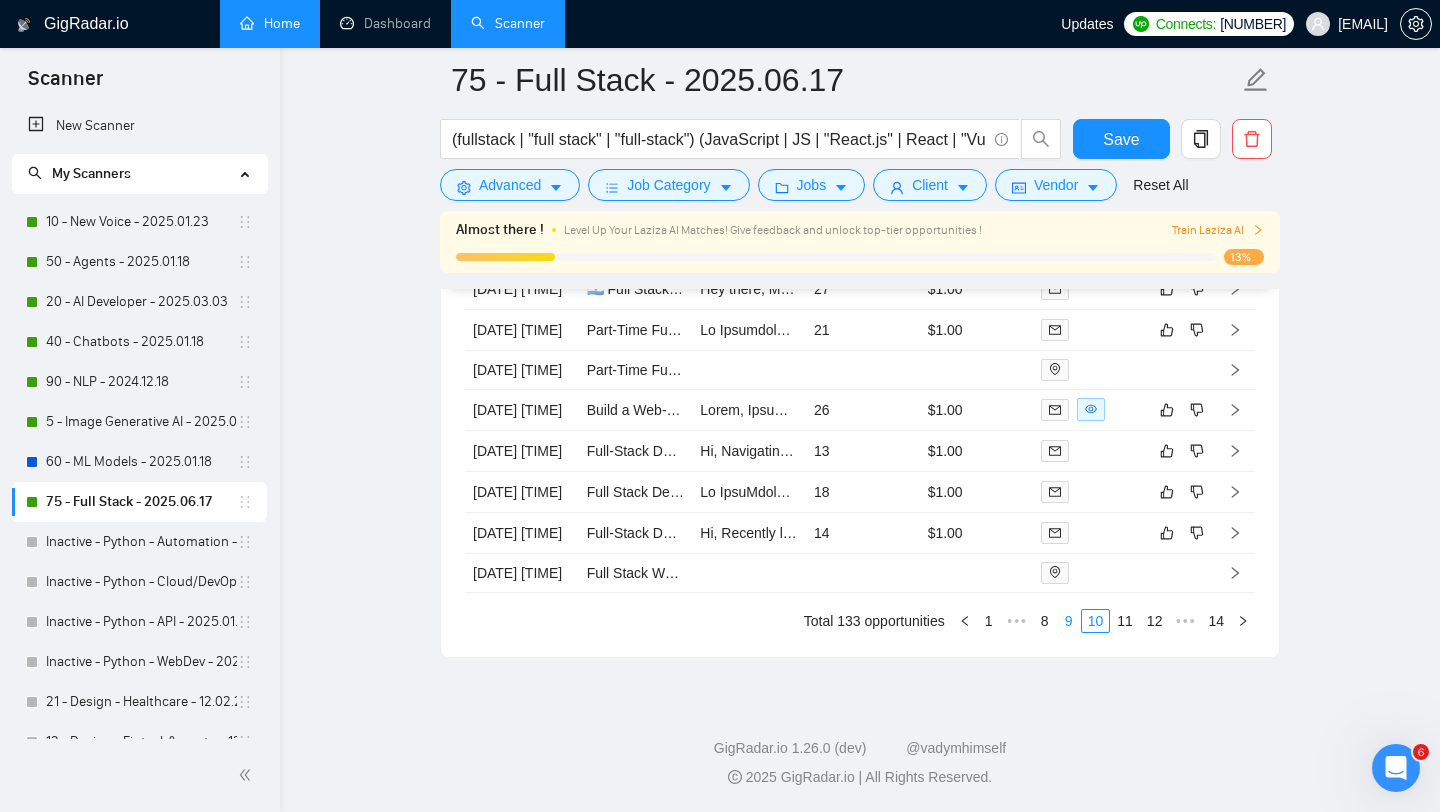 click on "9" at bounding box center (1069, 621) 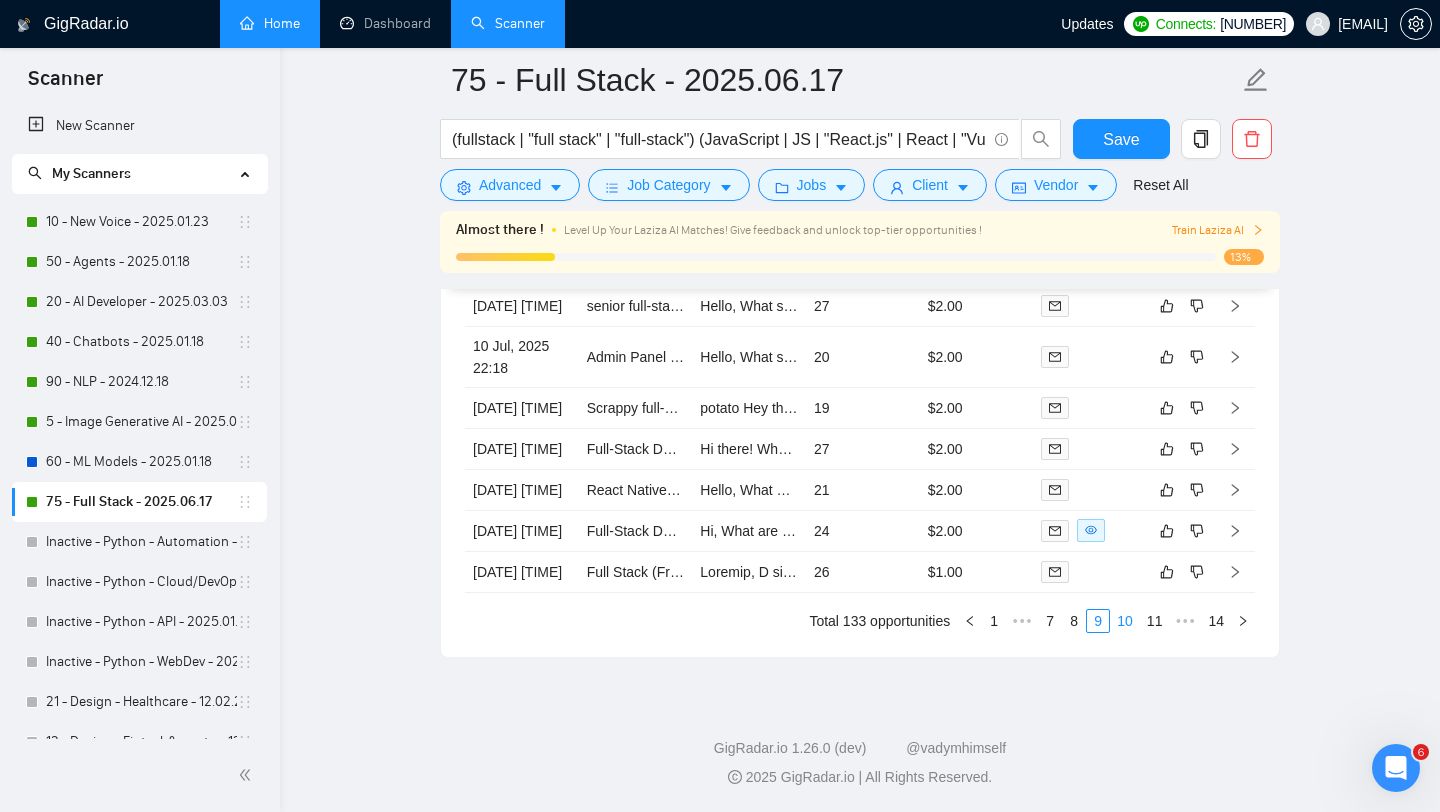 click on "10" at bounding box center (1125, 621) 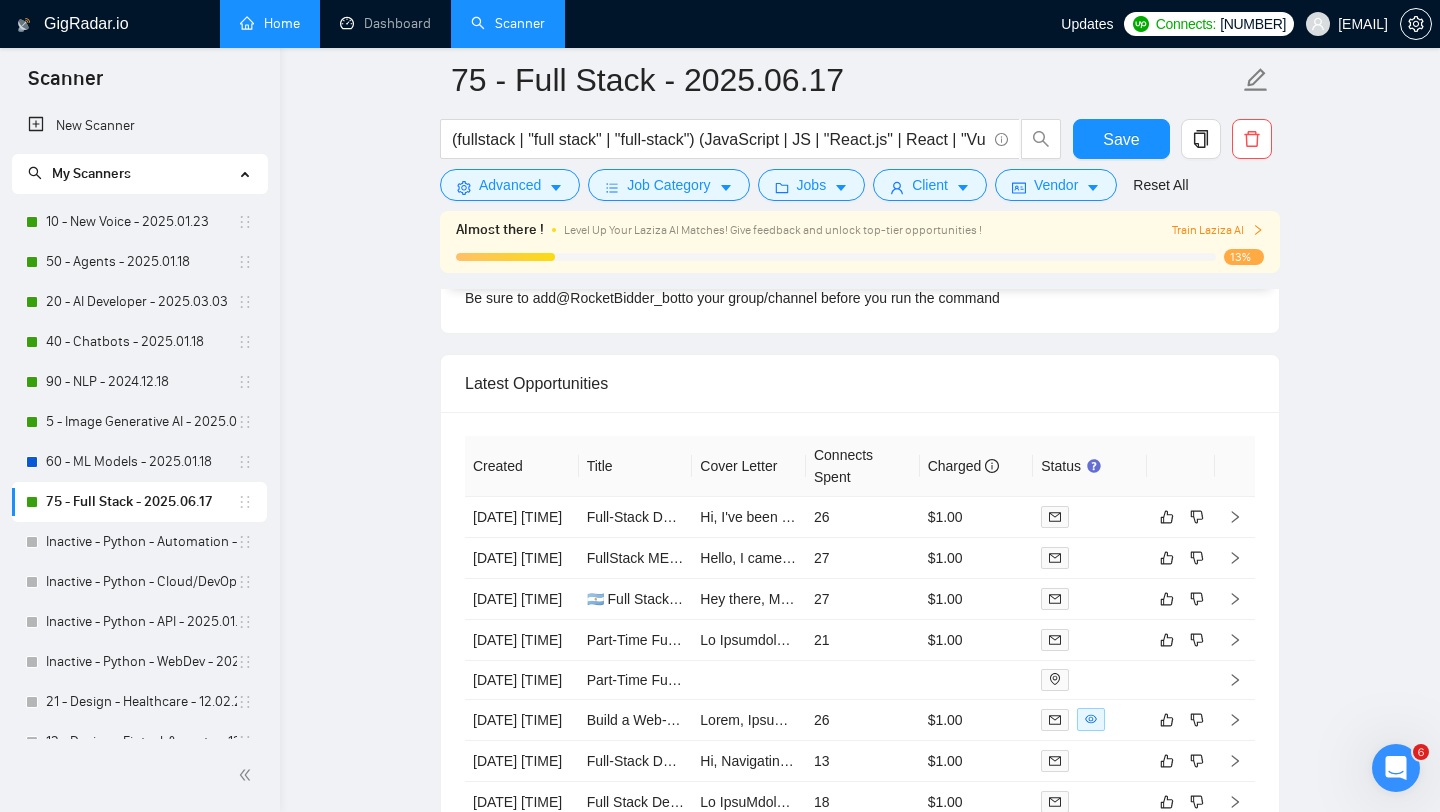 scroll, scrollTop: 5669, scrollLeft: 0, axis: vertical 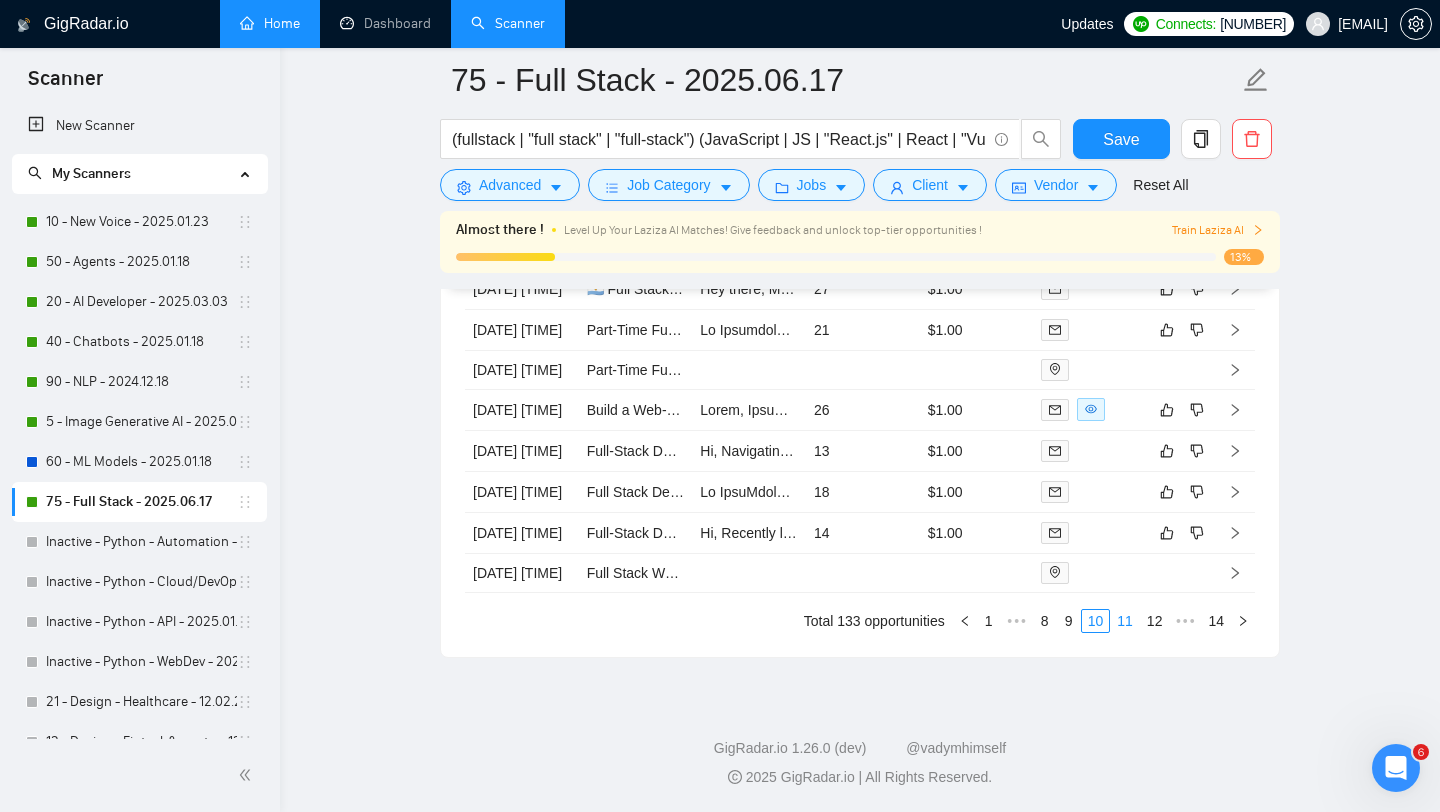 click on "11" at bounding box center [1125, 621] 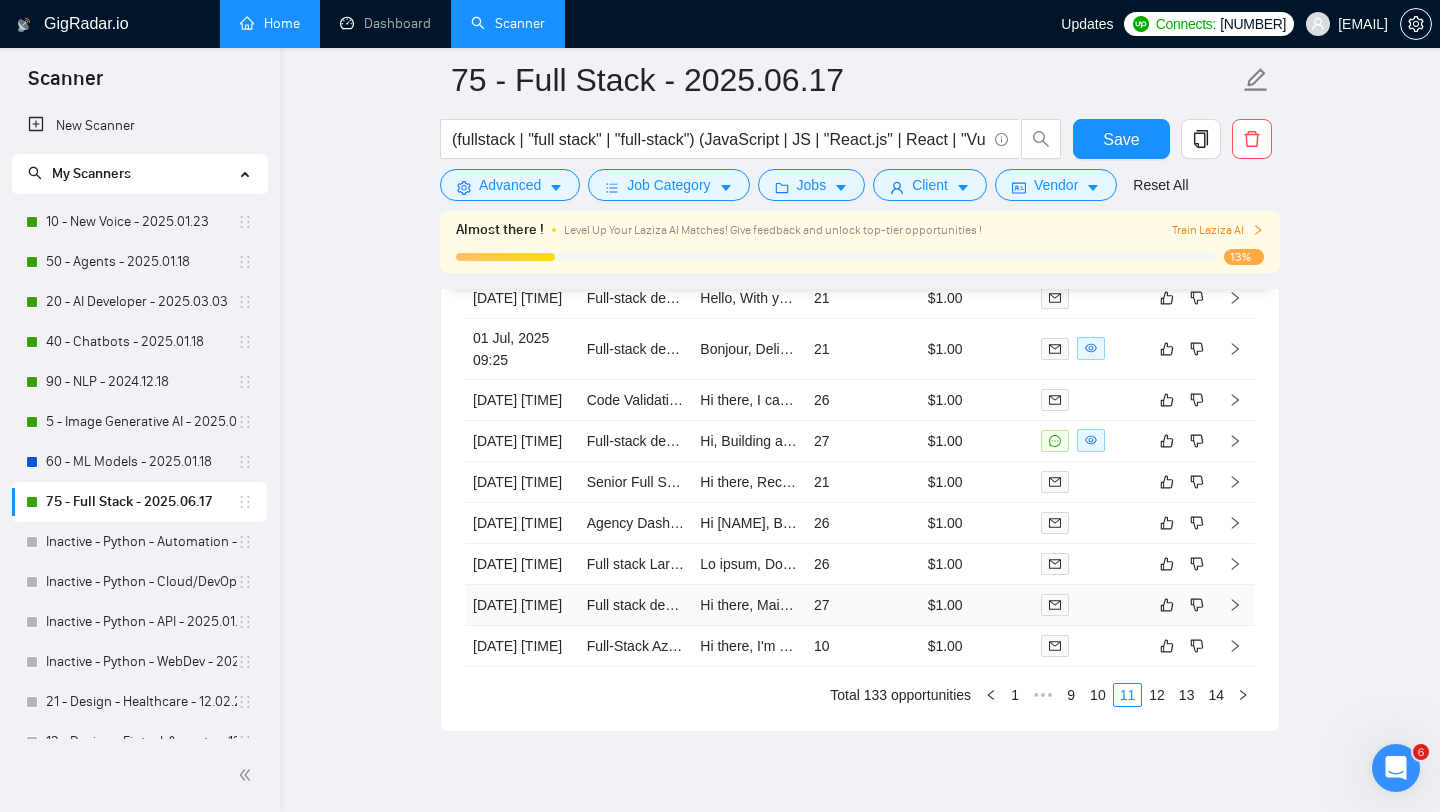 scroll, scrollTop: 5435, scrollLeft: 0, axis: vertical 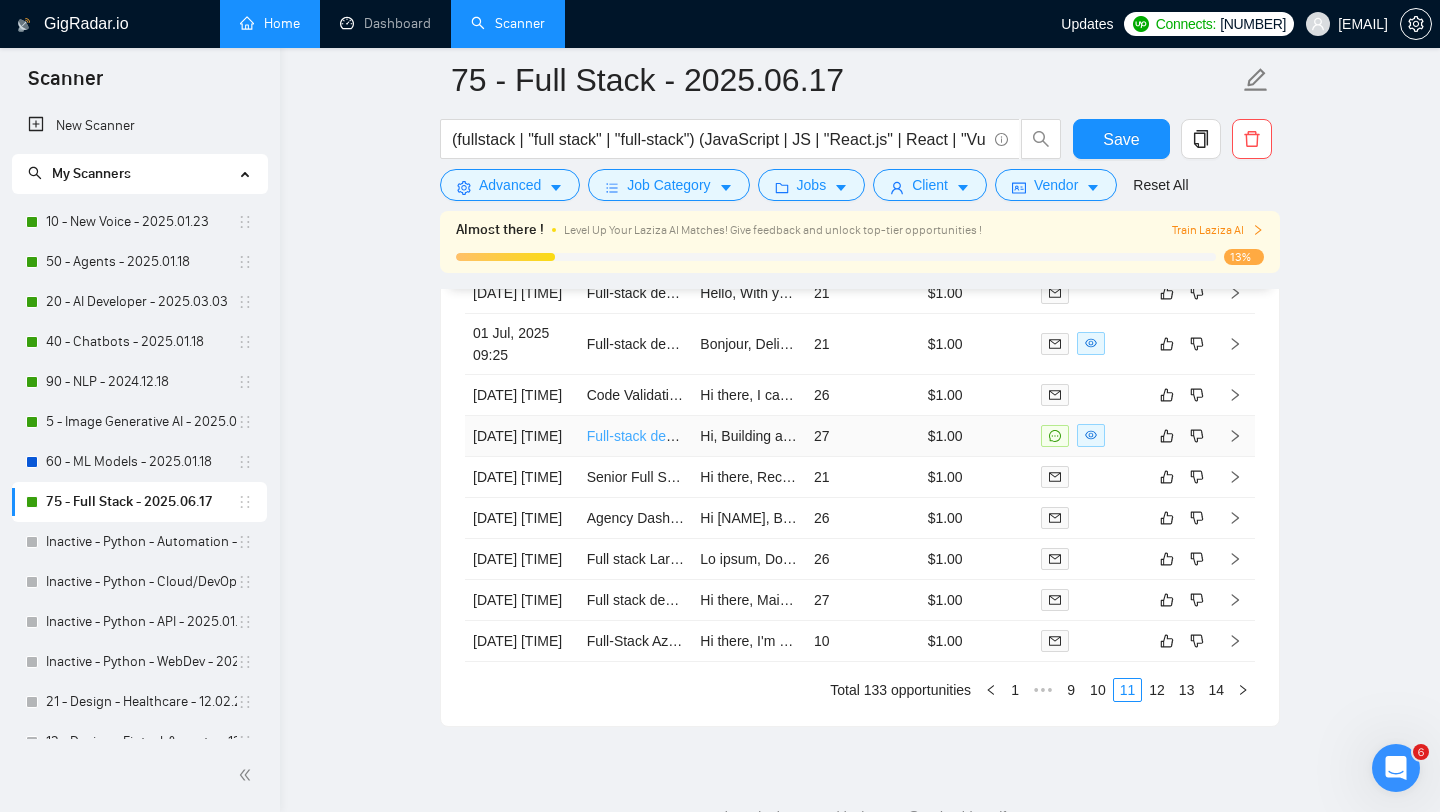 click on "Full-stack developer - Next.js image & video generation platform - 3 weeks timeline" at bounding box center (844, 436) 